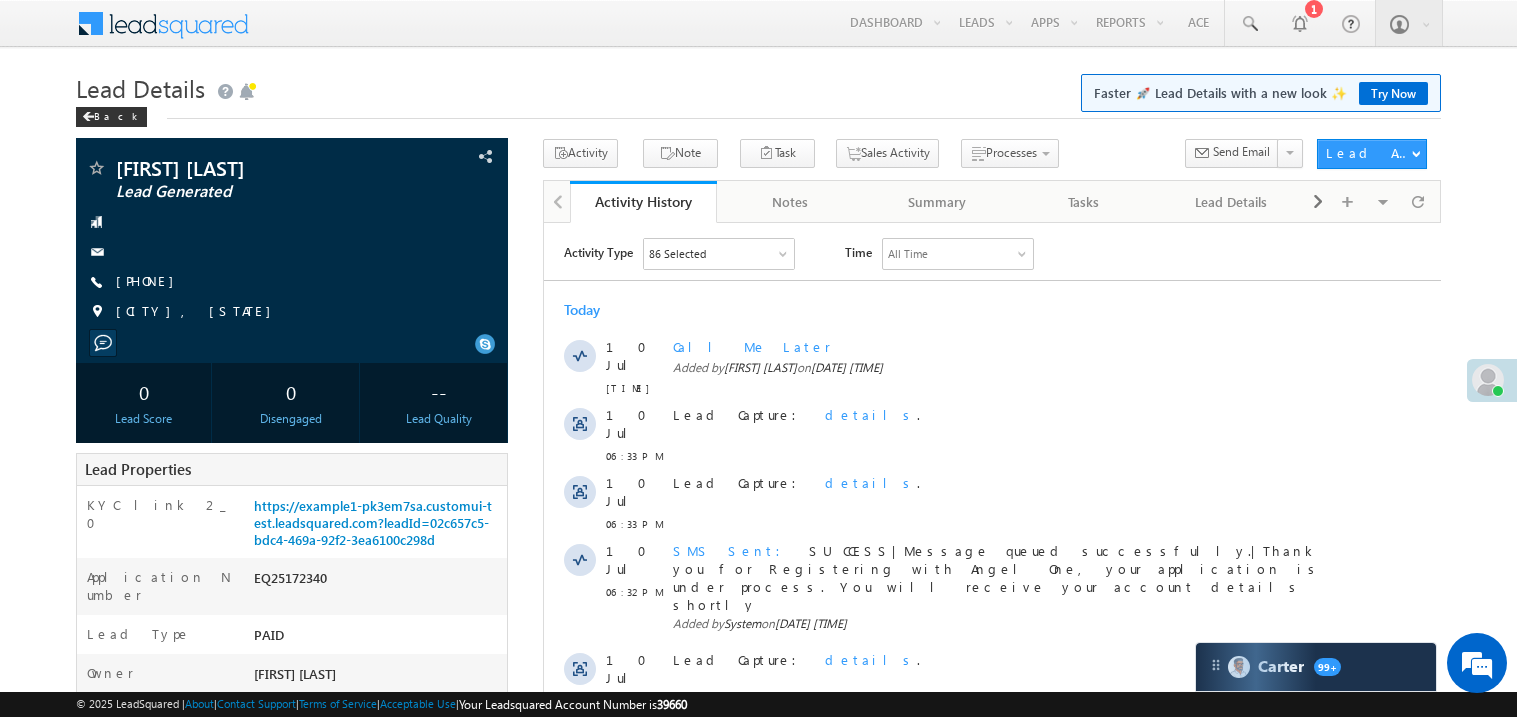 scroll, scrollTop: 0, scrollLeft: 0, axis: both 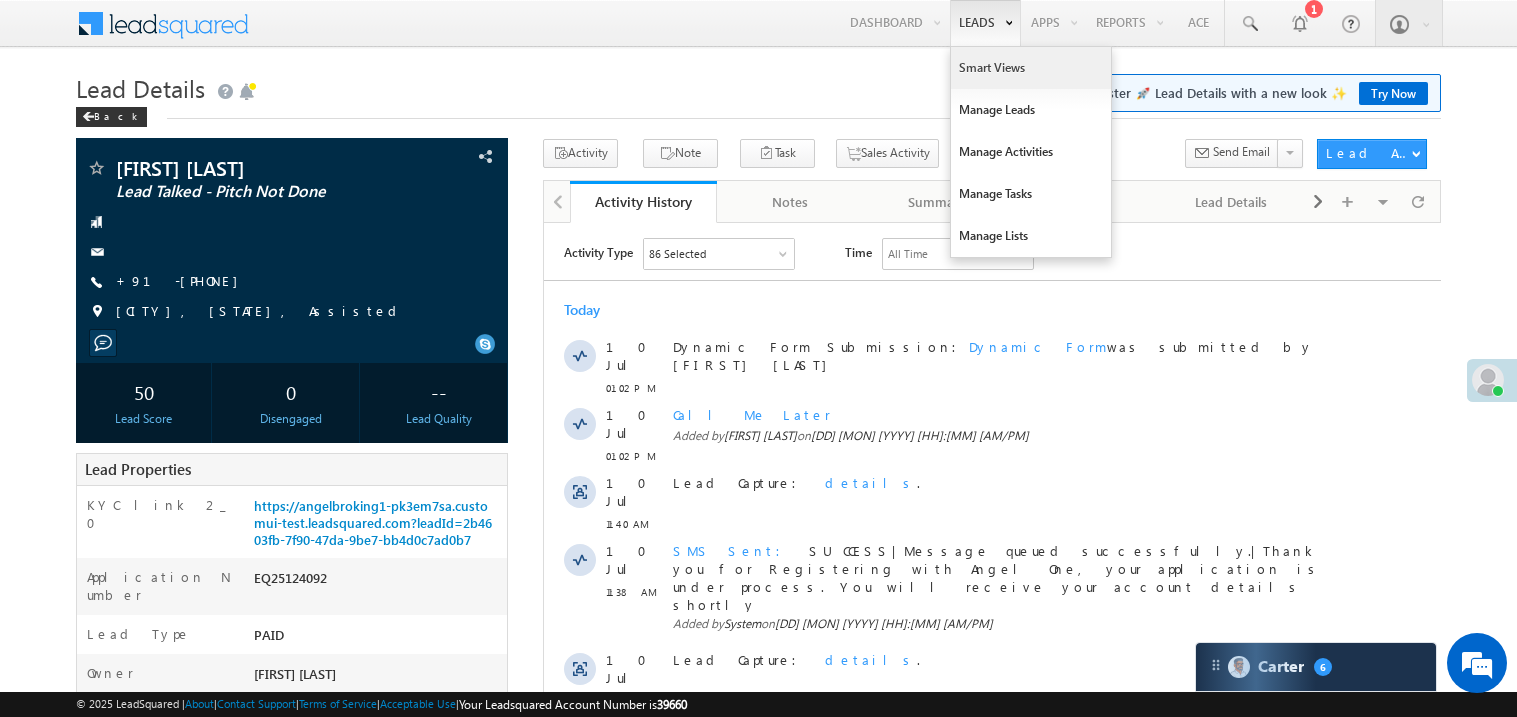click on "Smart Views" at bounding box center (1031, 68) 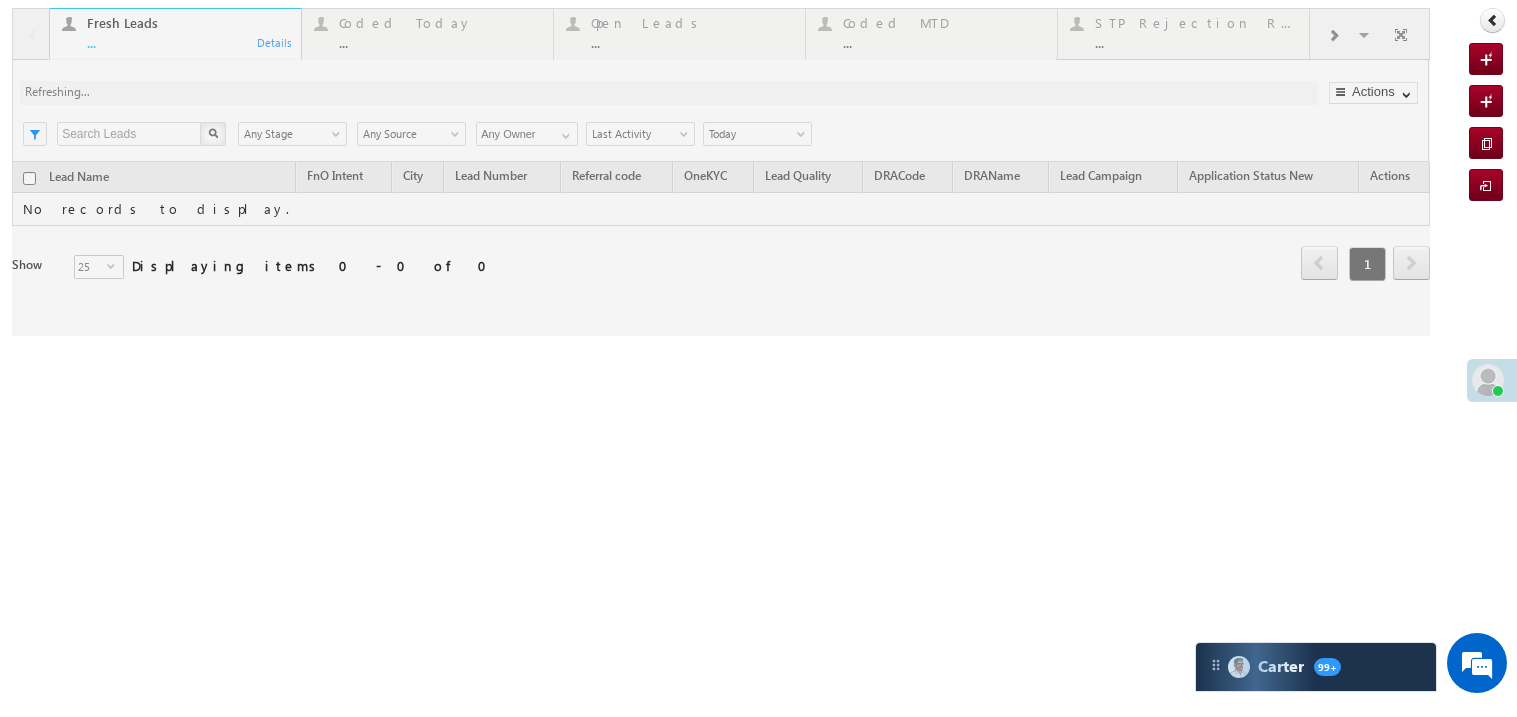 scroll, scrollTop: 0, scrollLeft: 0, axis: both 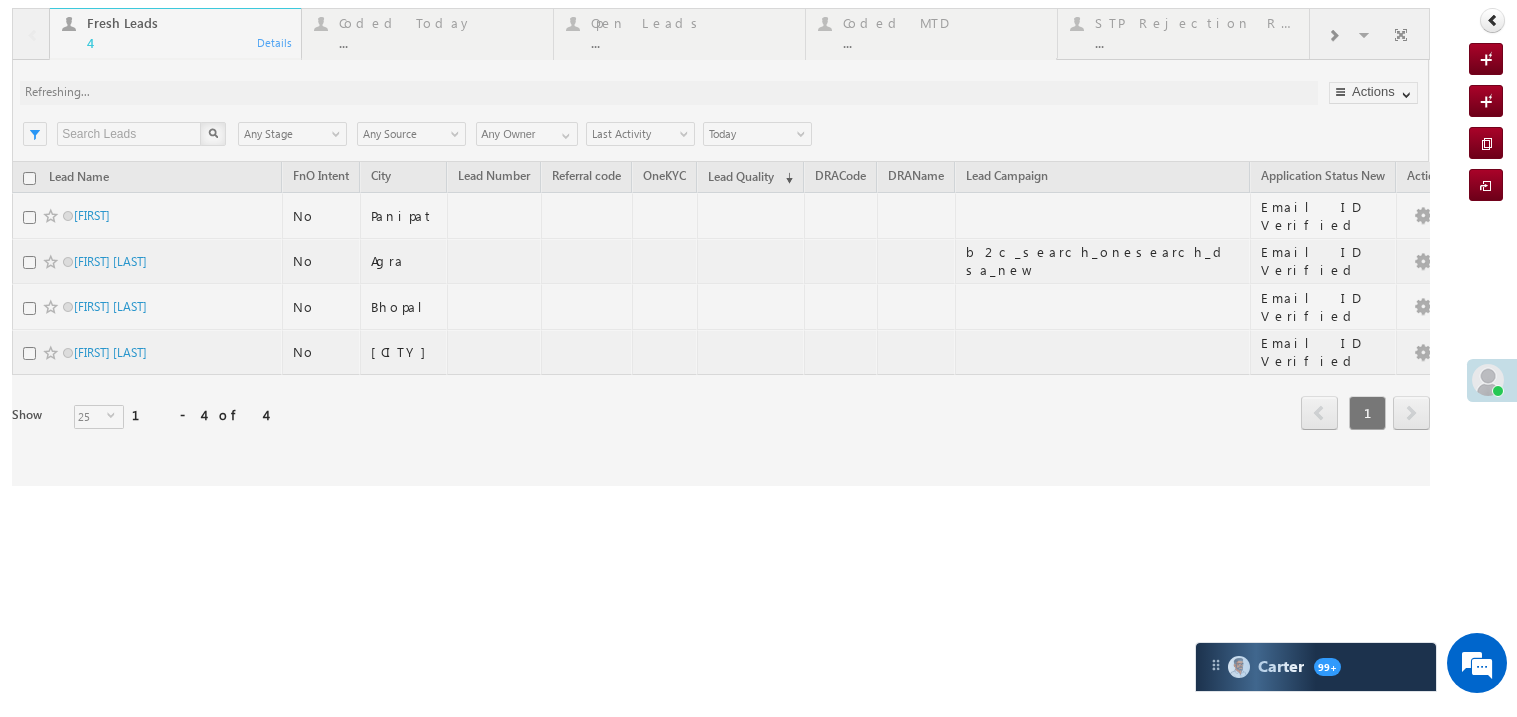 click at bounding box center (721, 247) 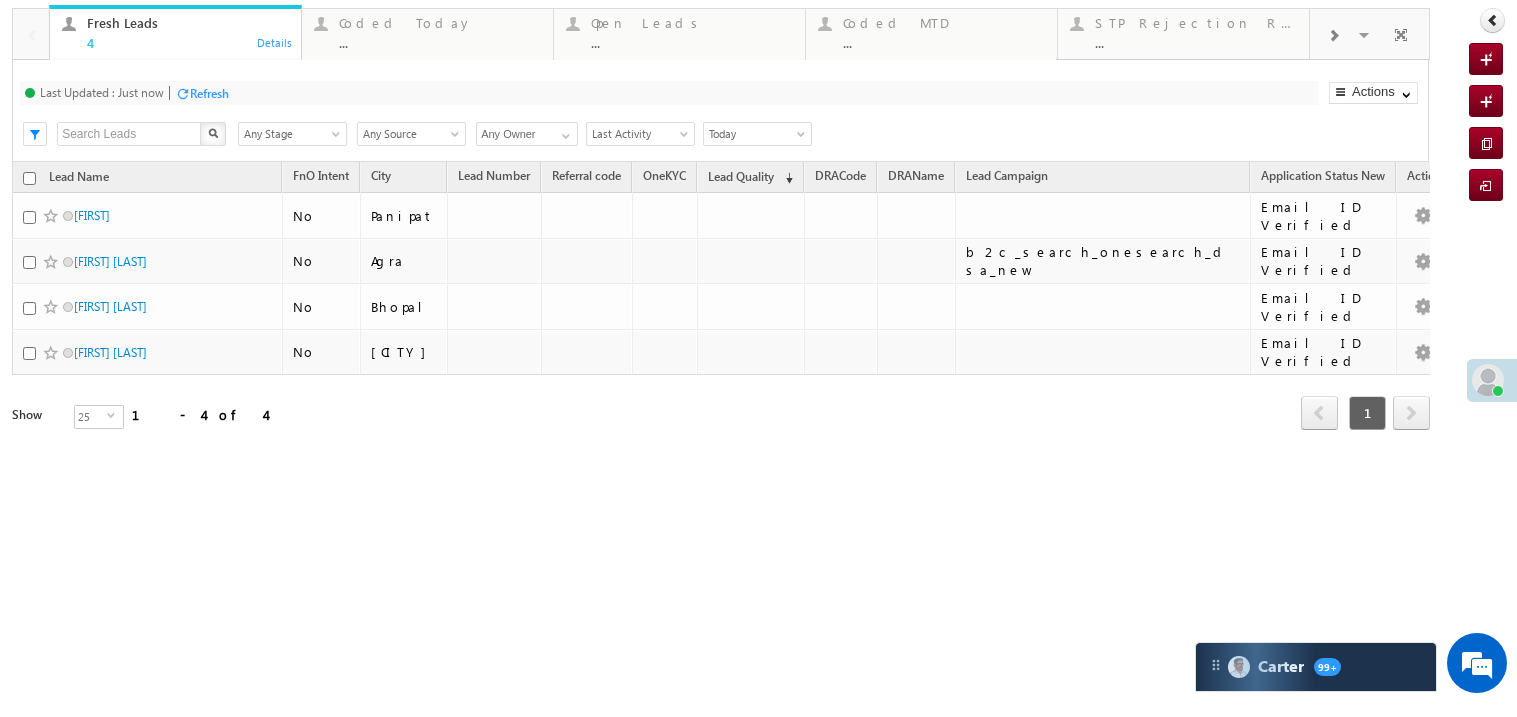 click on "..." at bounding box center (440, 42) 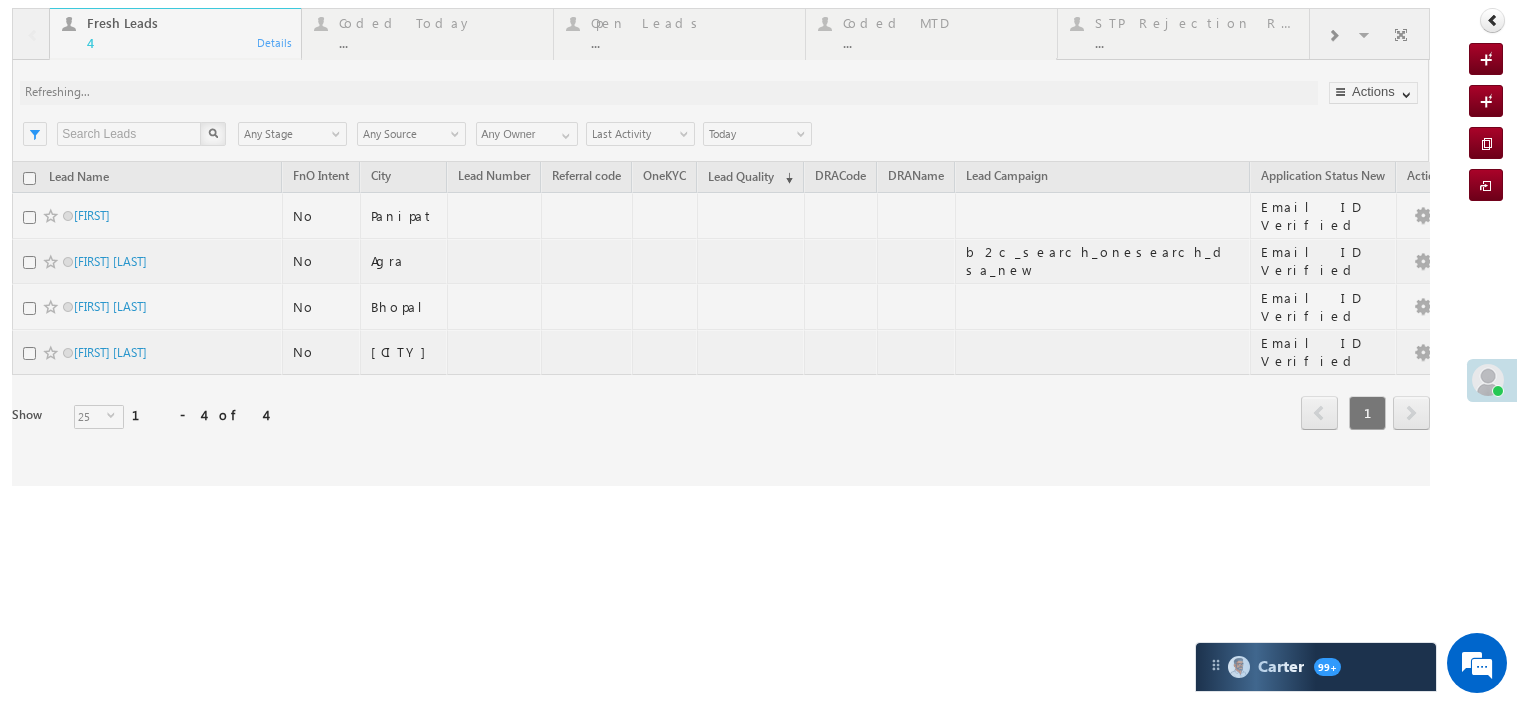 click at bounding box center [721, 247] 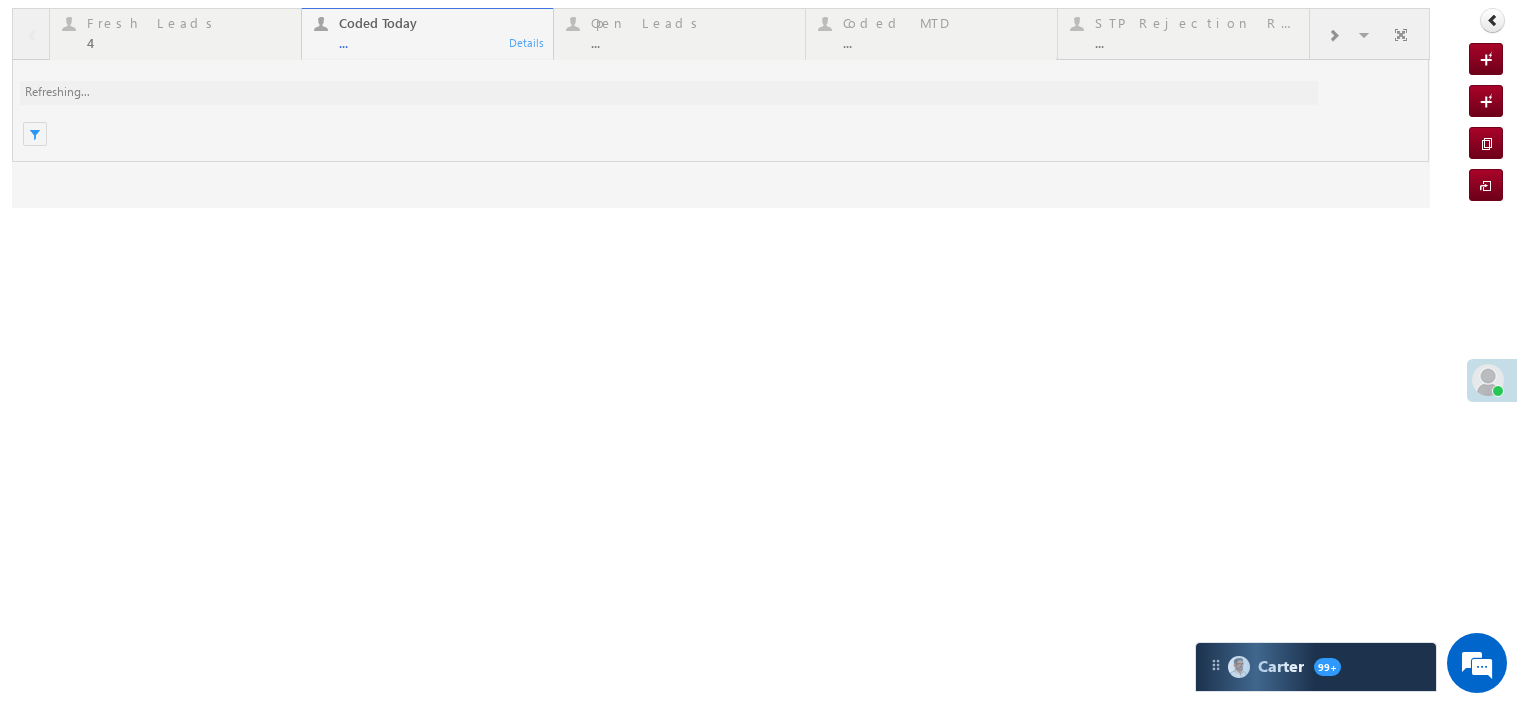 click at bounding box center [721, 108] 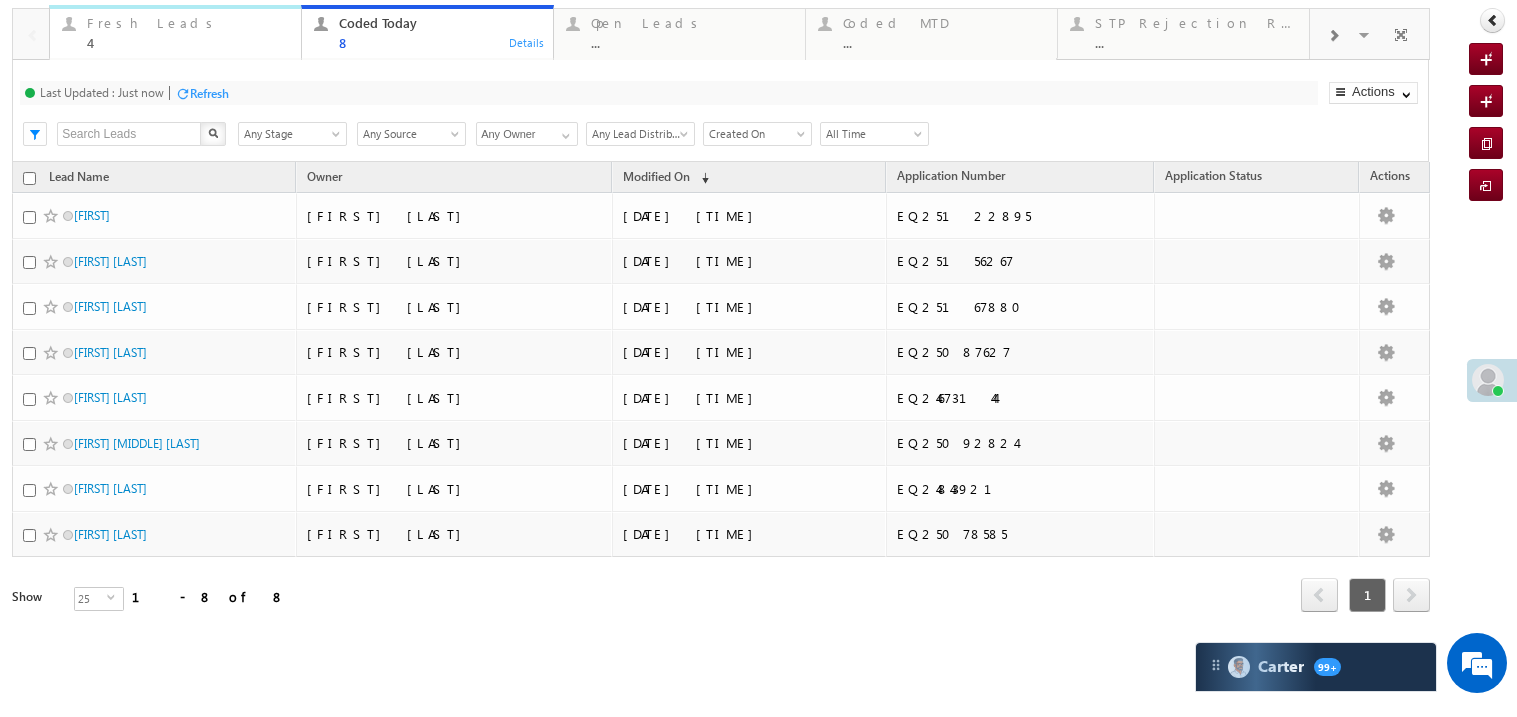 click on "4" at bounding box center (188, 42) 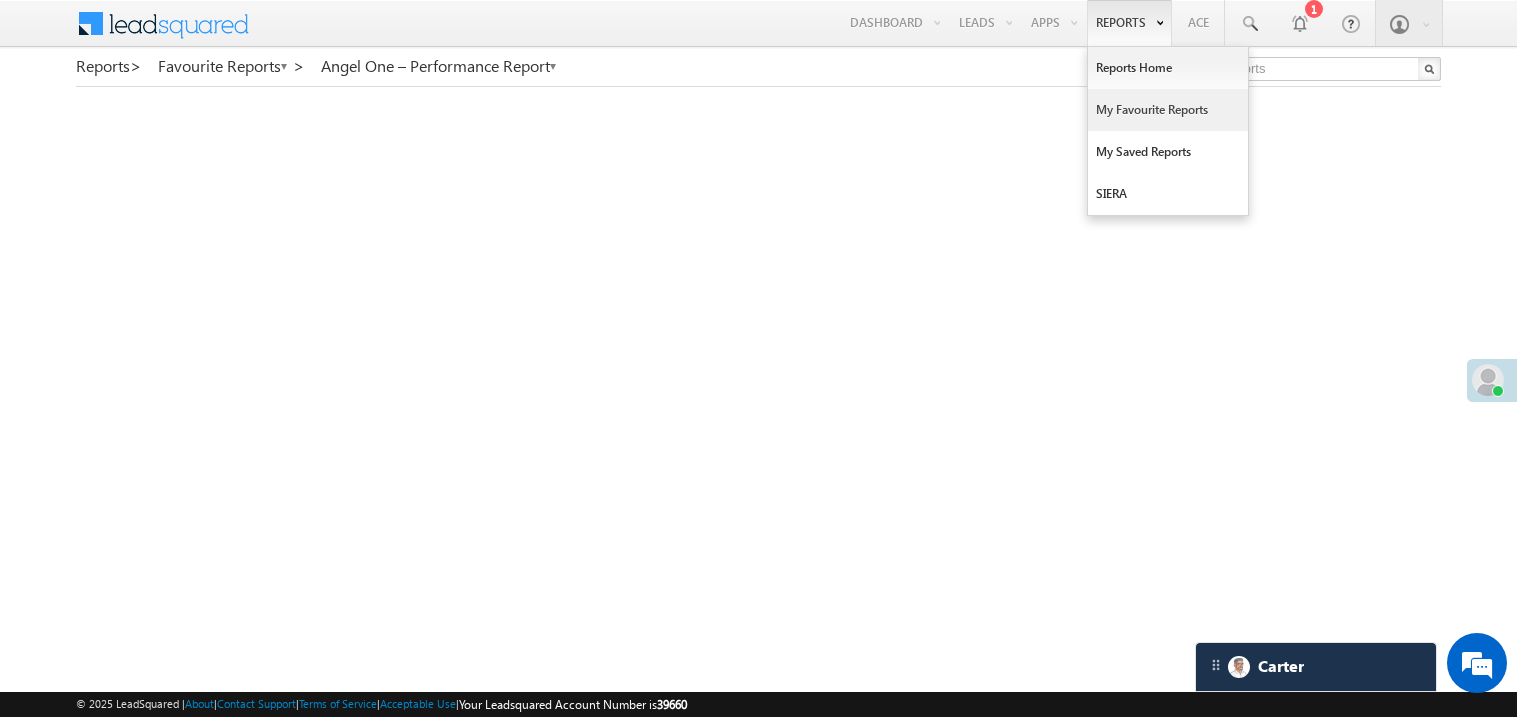 scroll, scrollTop: 0, scrollLeft: 0, axis: both 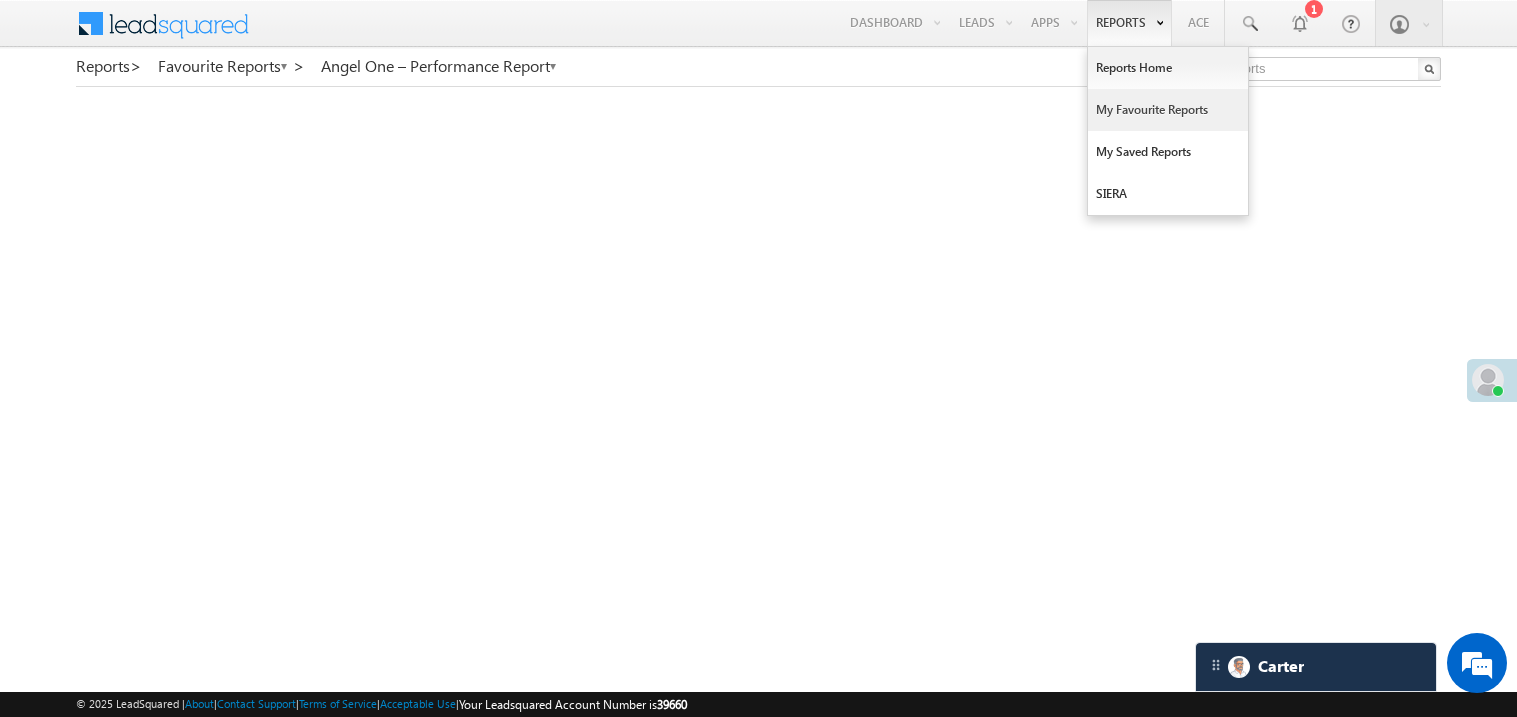 click on "My Favourite Reports" at bounding box center [1168, 110] 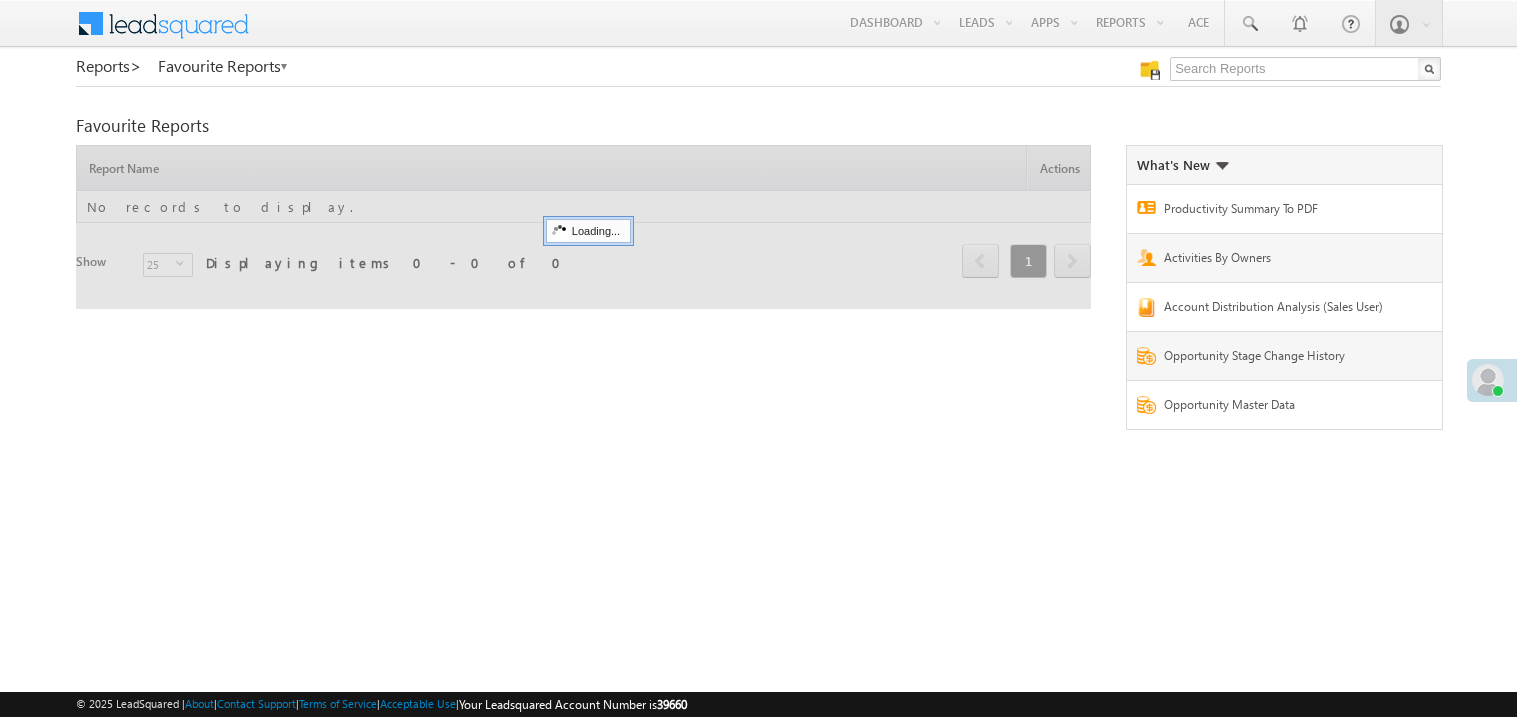 scroll, scrollTop: 0, scrollLeft: 0, axis: both 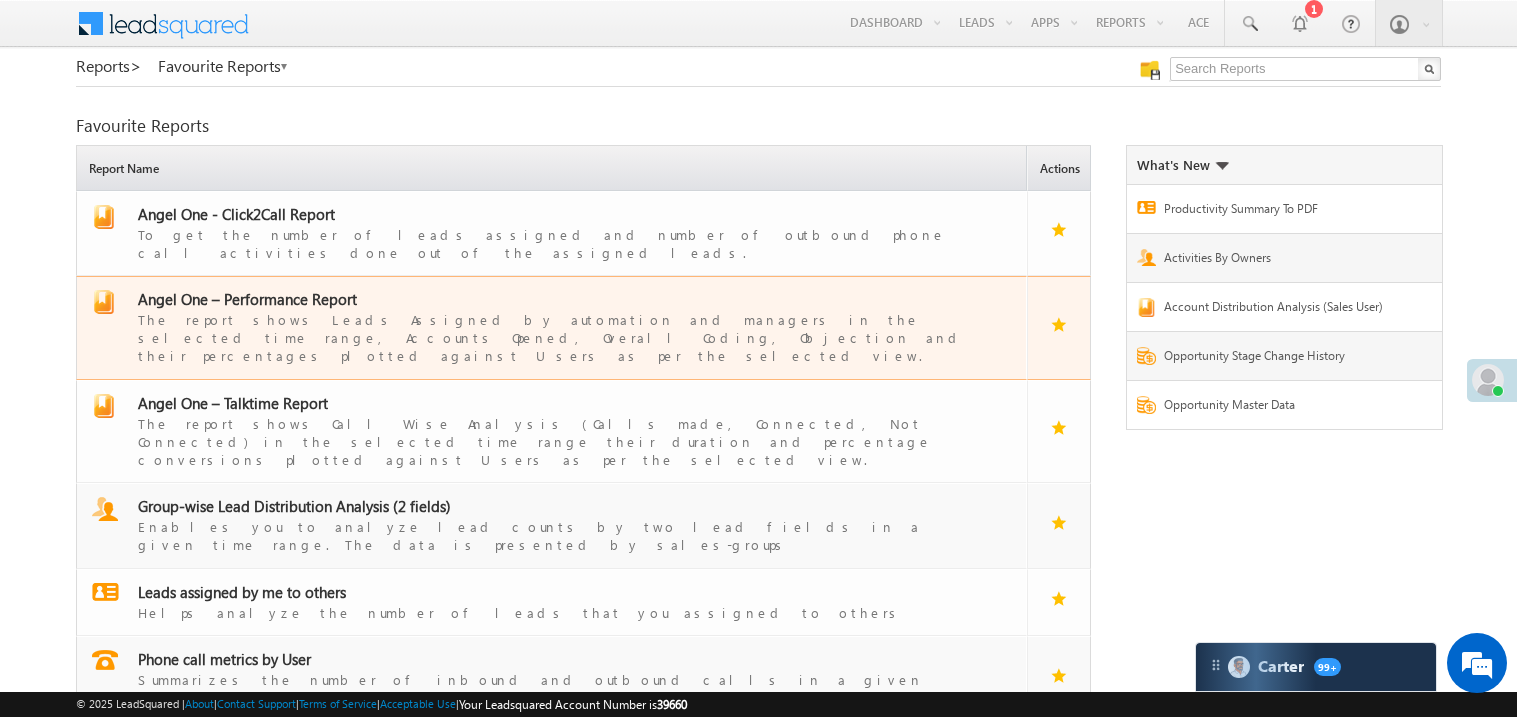 click on "Angel One – Performance Report" at bounding box center (247, 299) 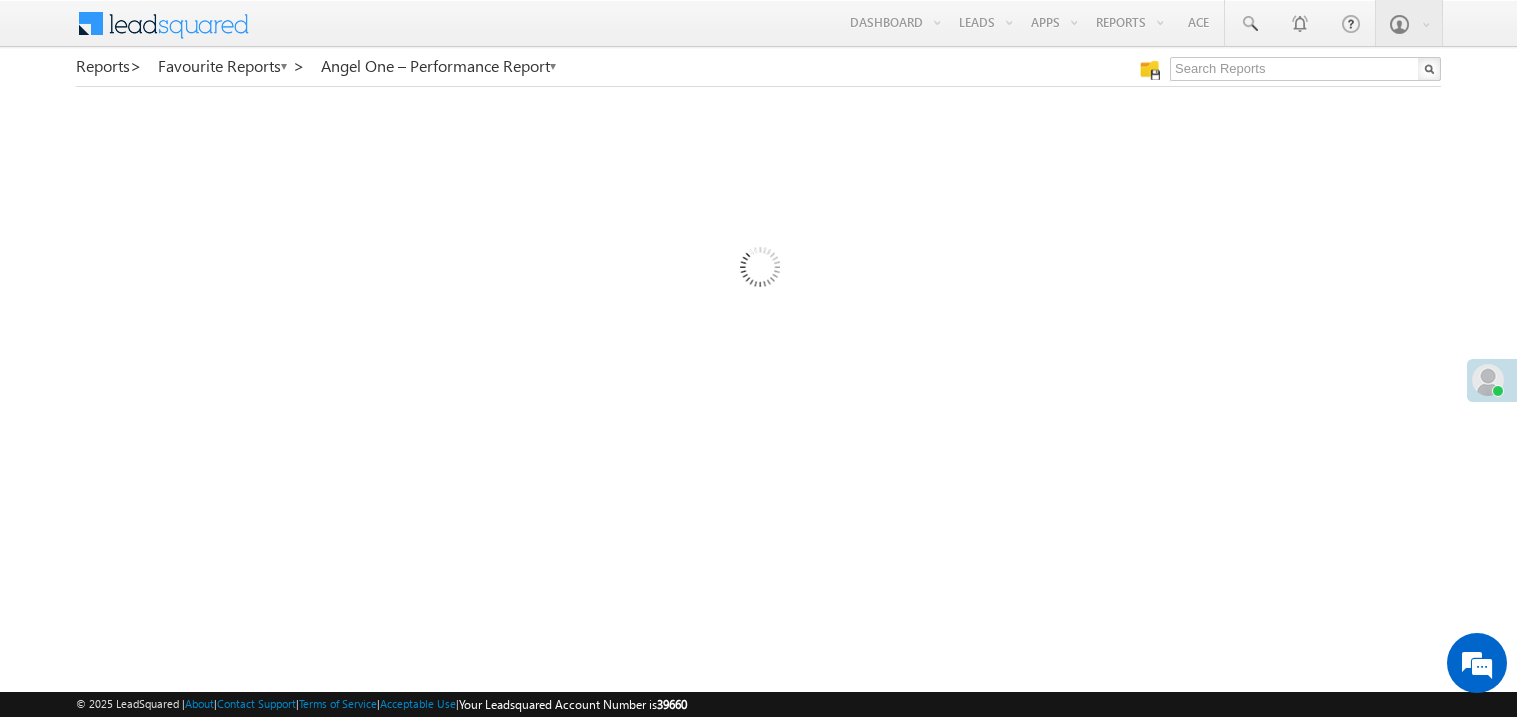 scroll, scrollTop: 0, scrollLeft: 0, axis: both 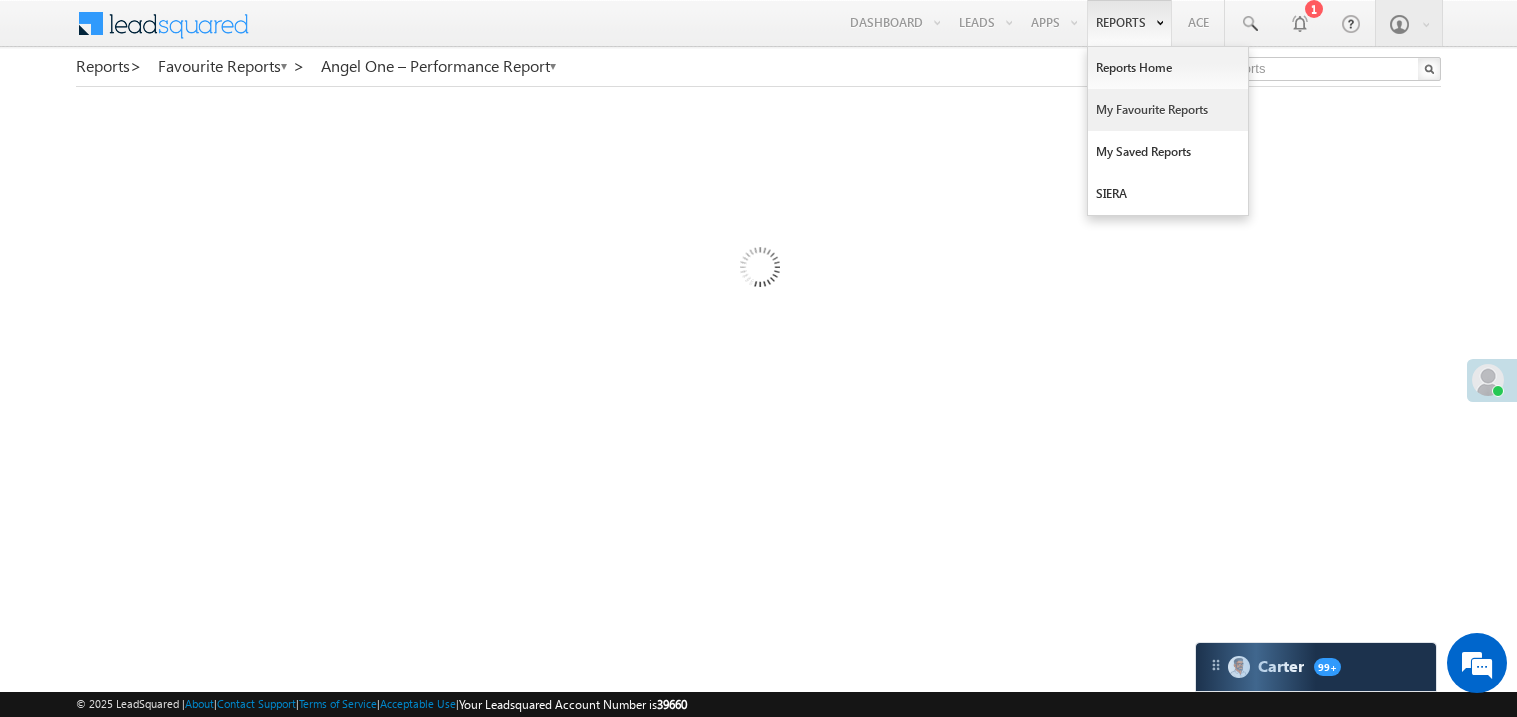 click on "My Favourite Reports" at bounding box center (1168, 110) 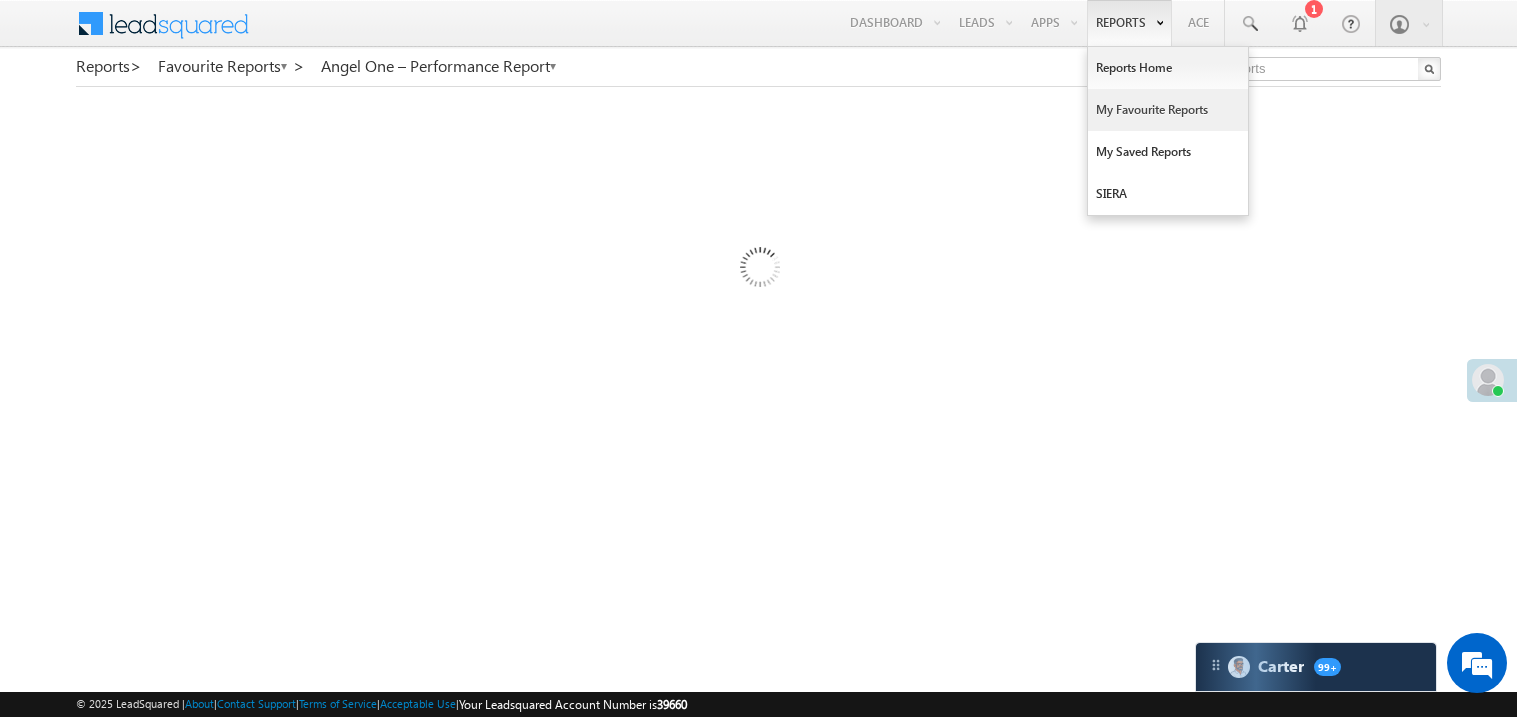 click on "My Favourite Reports" at bounding box center (1168, 110) 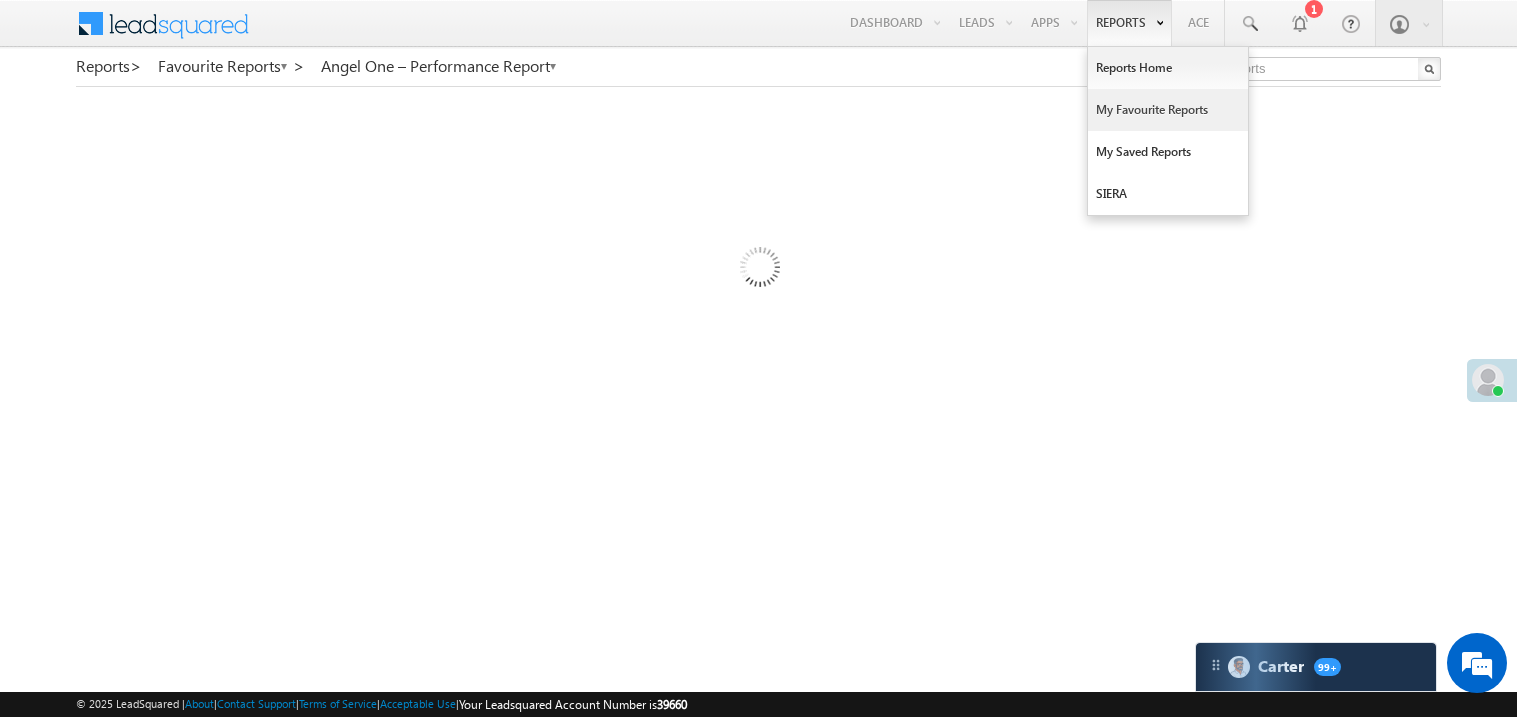 click on "My Favourite Reports" at bounding box center (1168, 110) 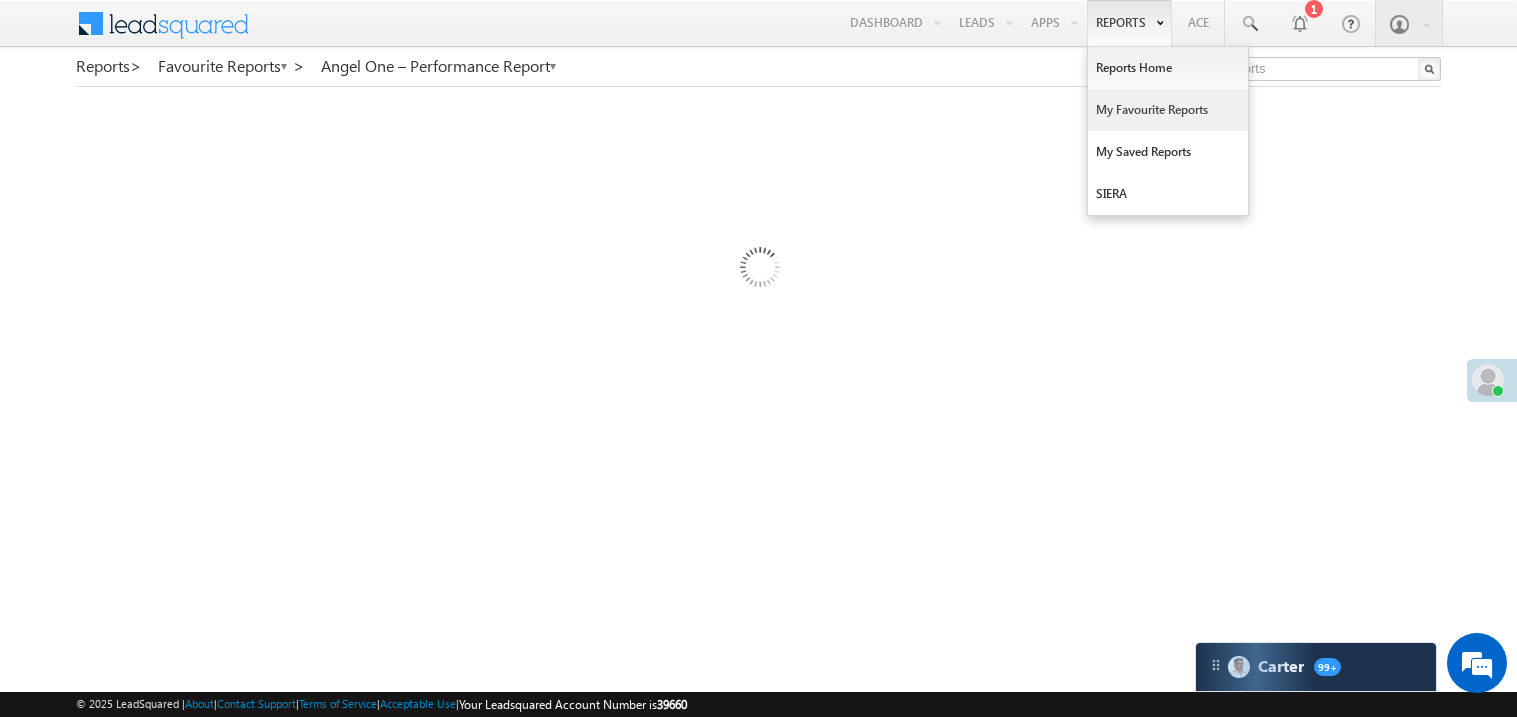 click on "My Favourite Reports" at bounding box center (1168, 110) 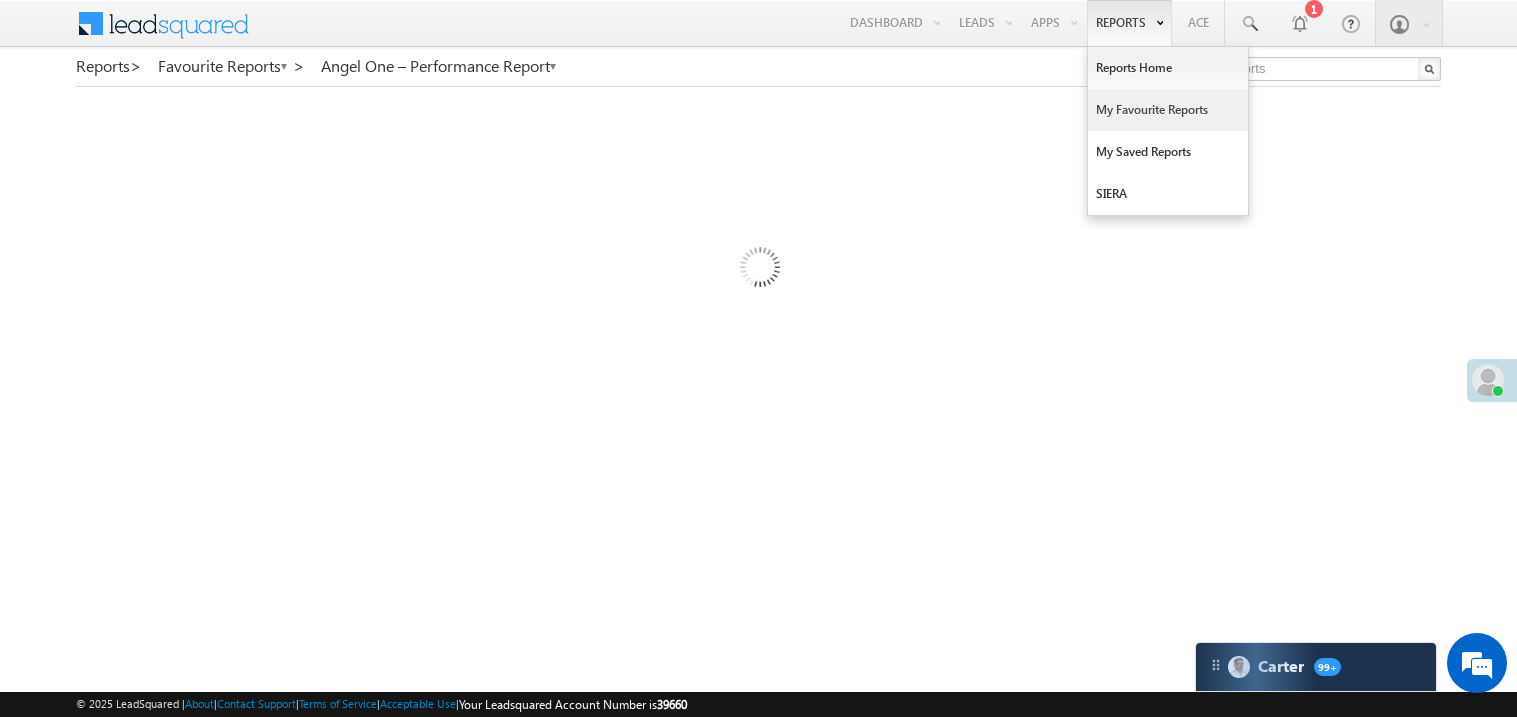 click on "My Favourite Reports" at bounding box center (1168, 110) 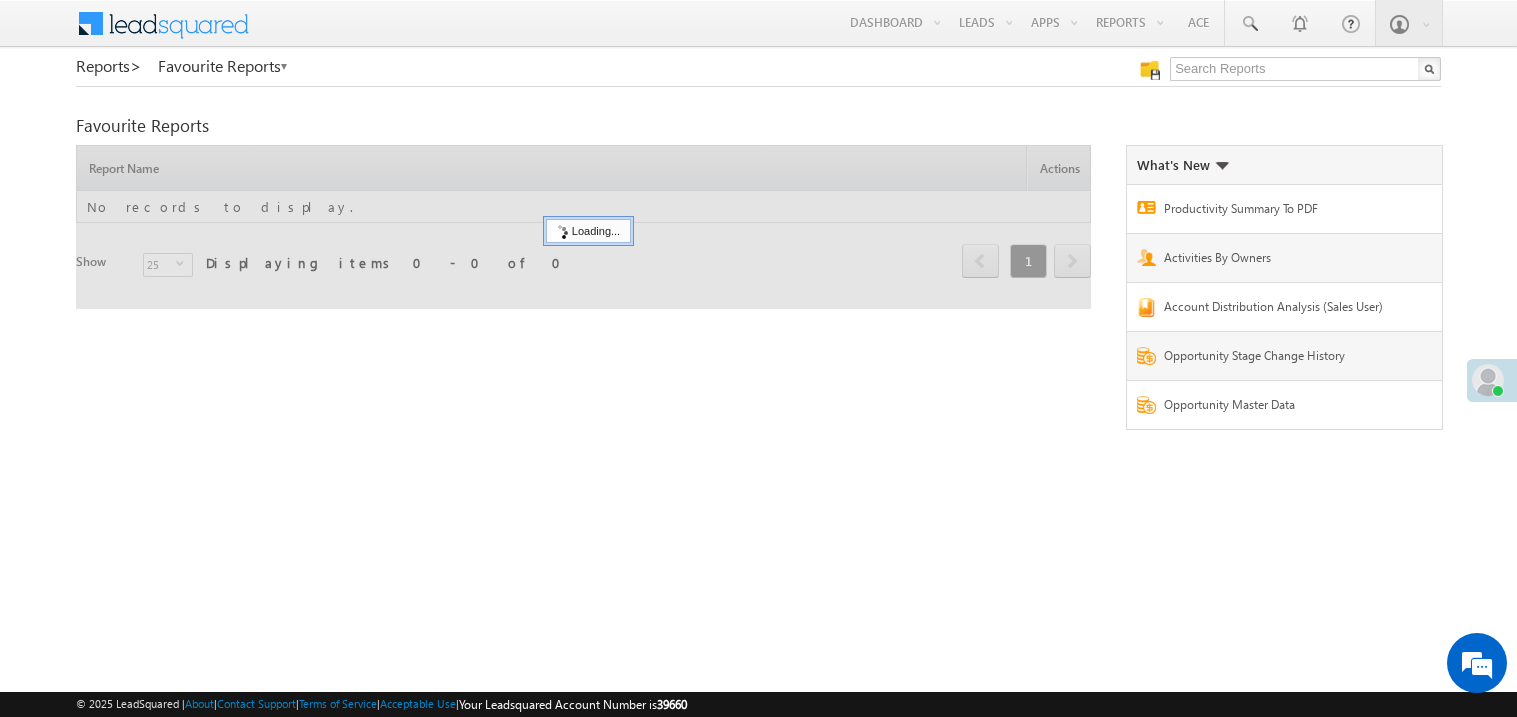 scroll, scrollTop: 0, scrollLeft: 0, axis: both 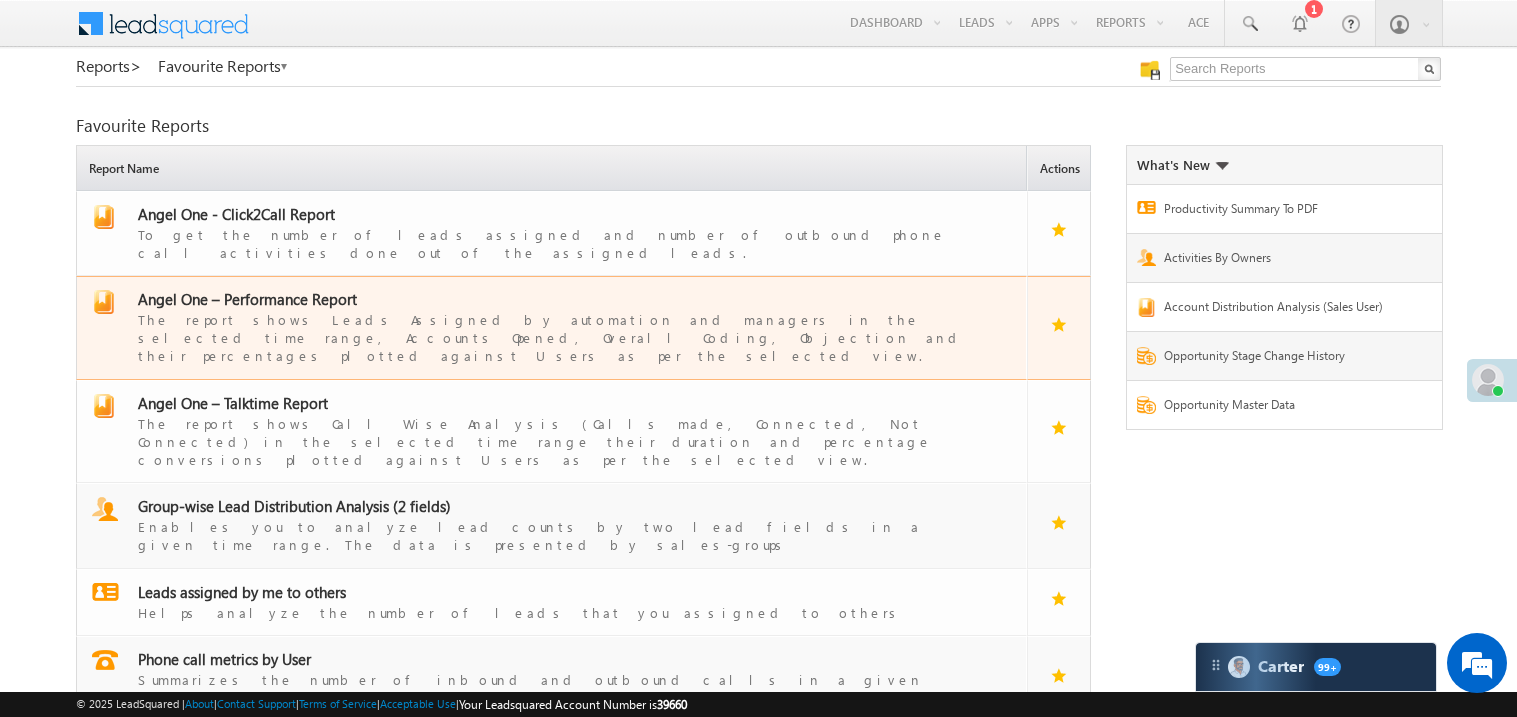 click on "Angel One – Performance Report" at bounding box center (247, 299) 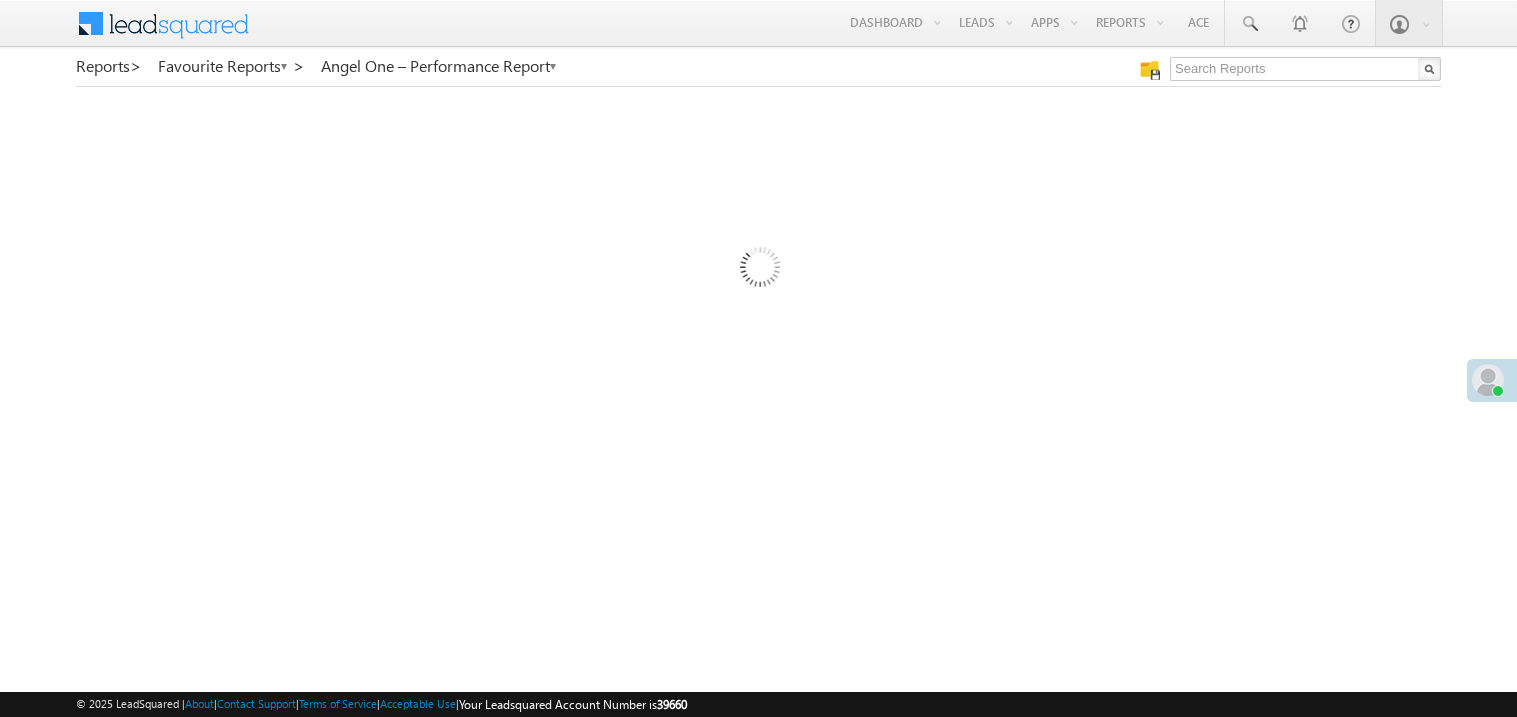 scroll, scrollTop: 0, scrollLeft: 0, axis: both 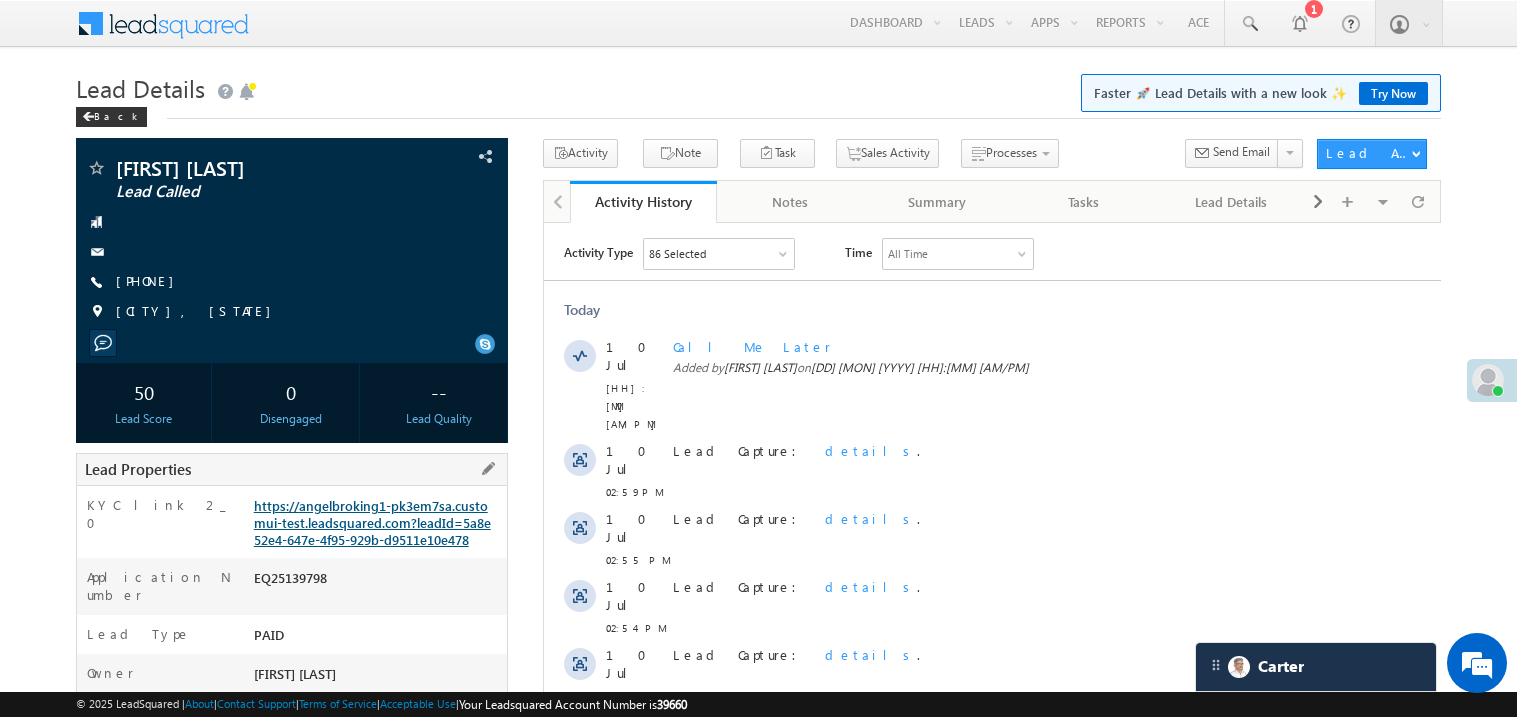click on "https://angelbroking1-pk3em7sa.customui-test.leadsquared.com?leadId=5a8e52e4-647e-4f95-929b-d9511e10e478" at bounding box center [372, 522] 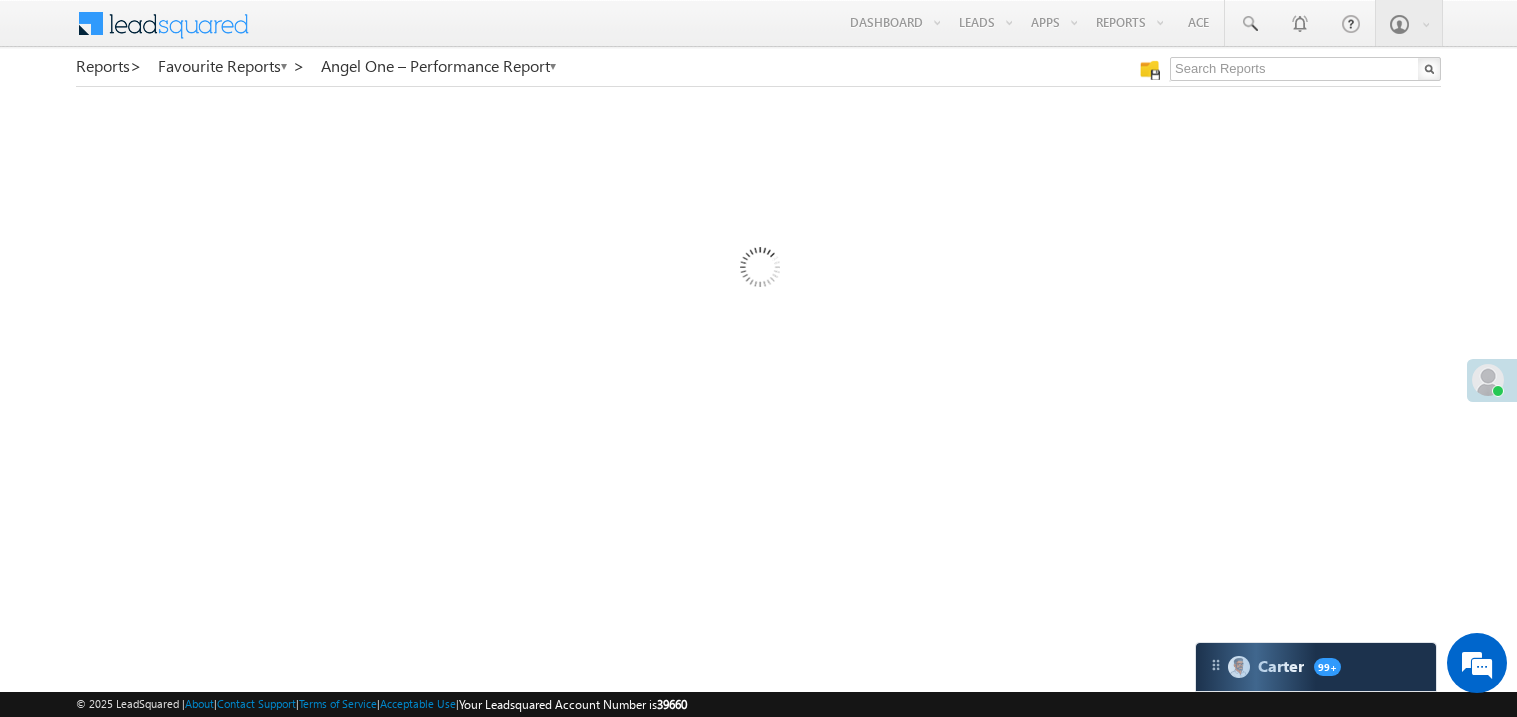 scroll, scrollTop: 0, scrollLeft: 0, axis: both 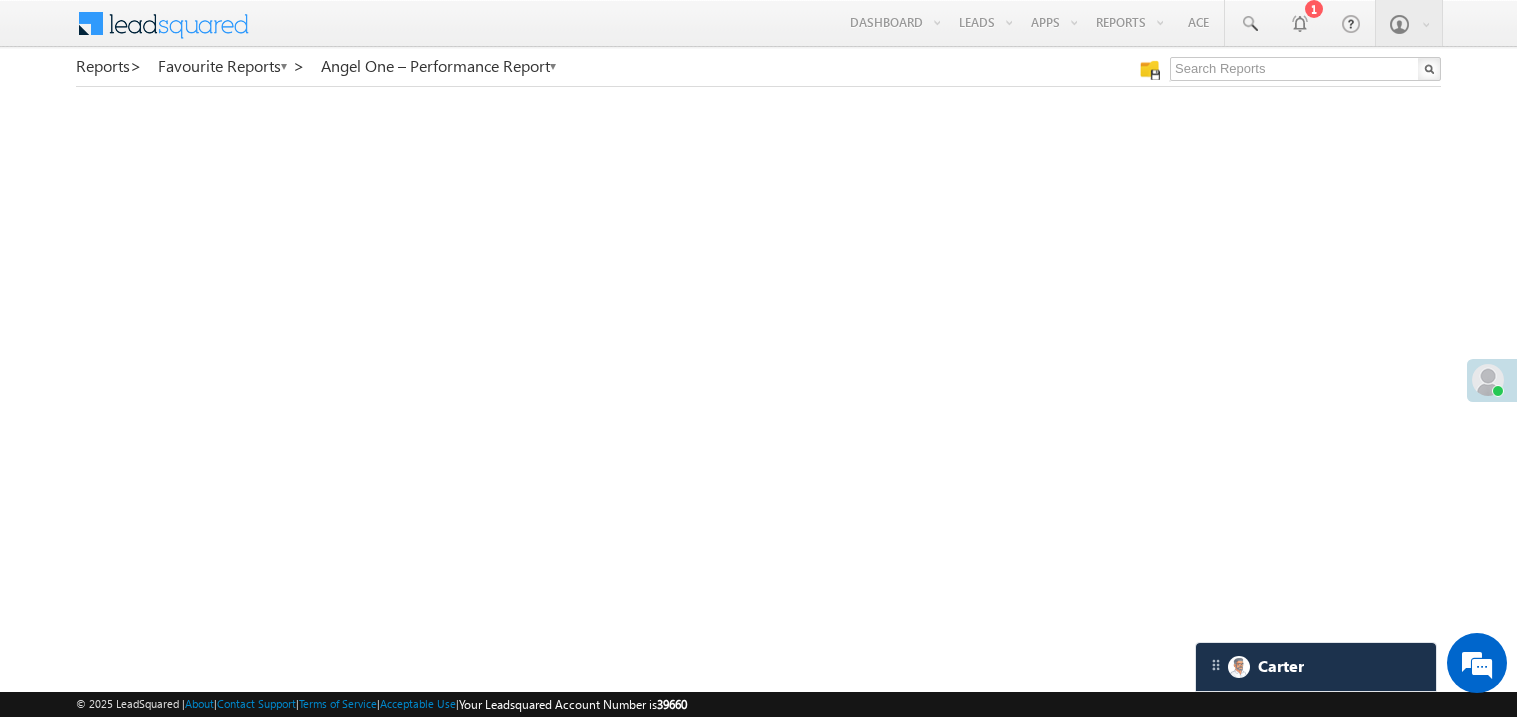 click at bounding box center [1488, 380] 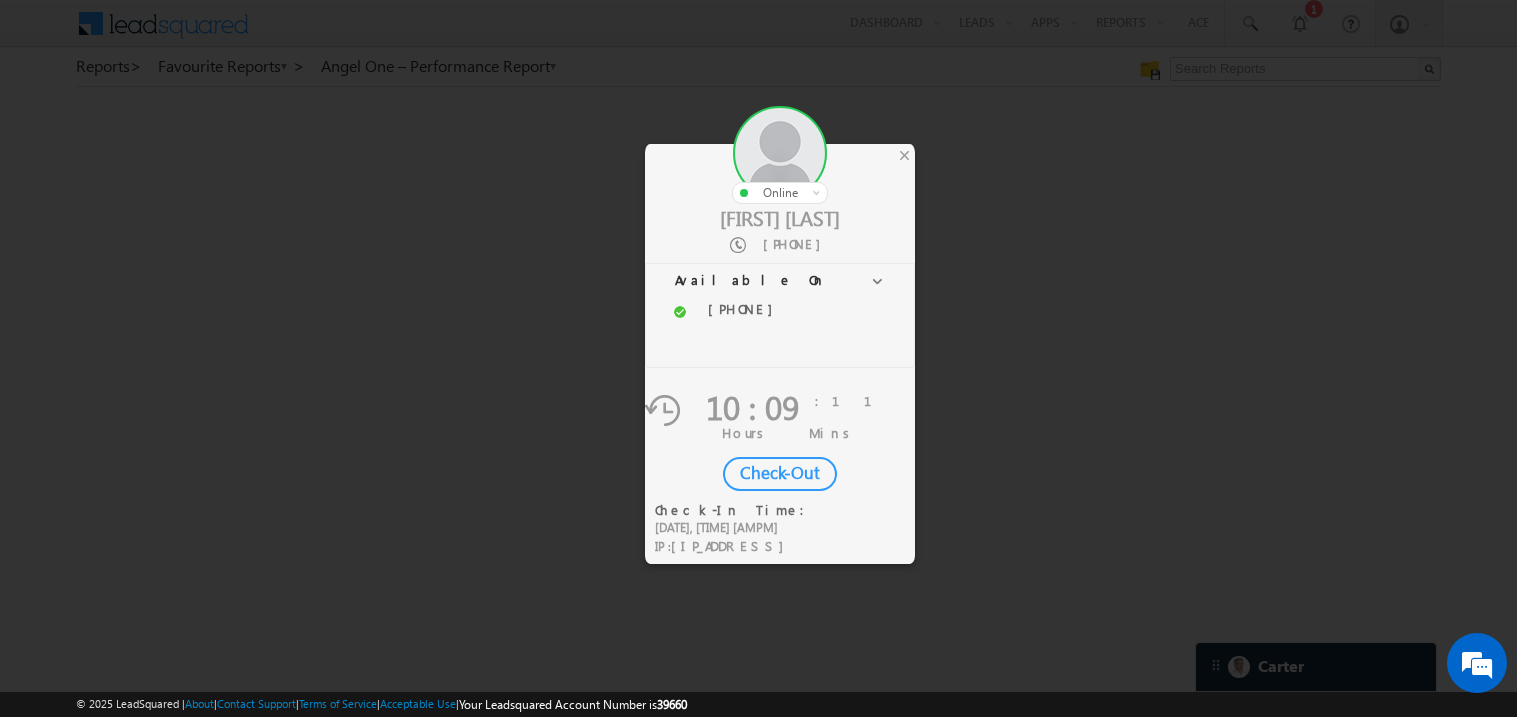 click on "Check-Out" at bounding box center [780, 474] 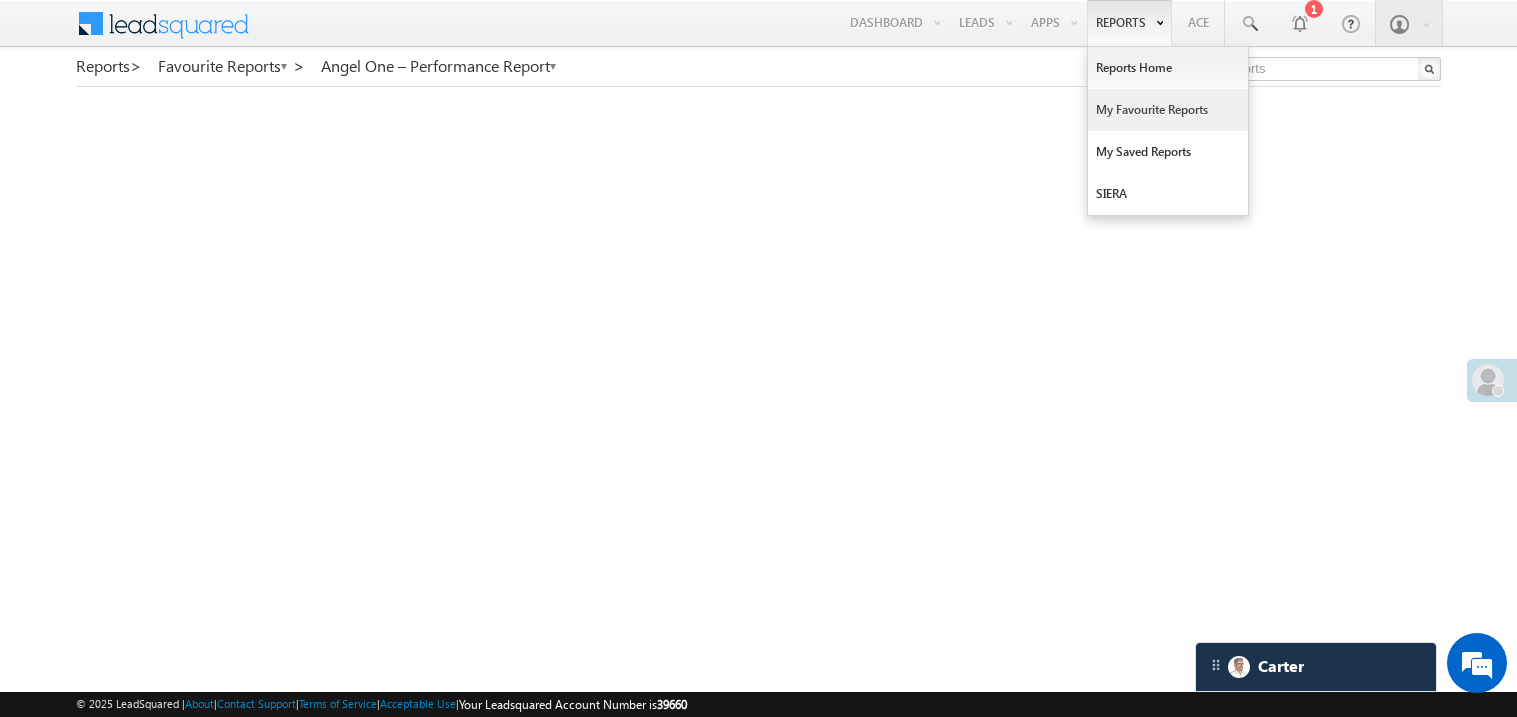 click on "My Favourite Reports" at bounding box center [1168, 110] 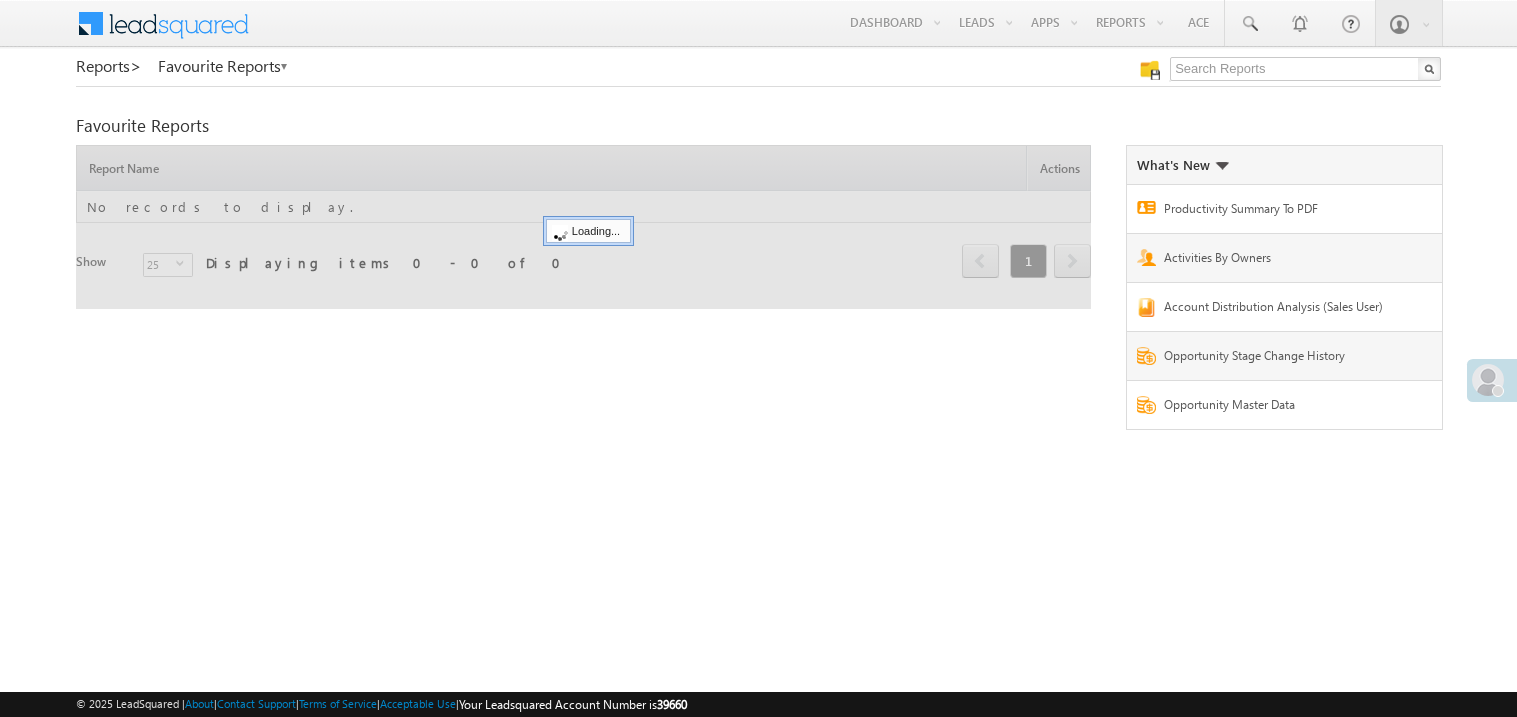 scroll, scrollTop: 0, scrollLeft: 0, axis: both 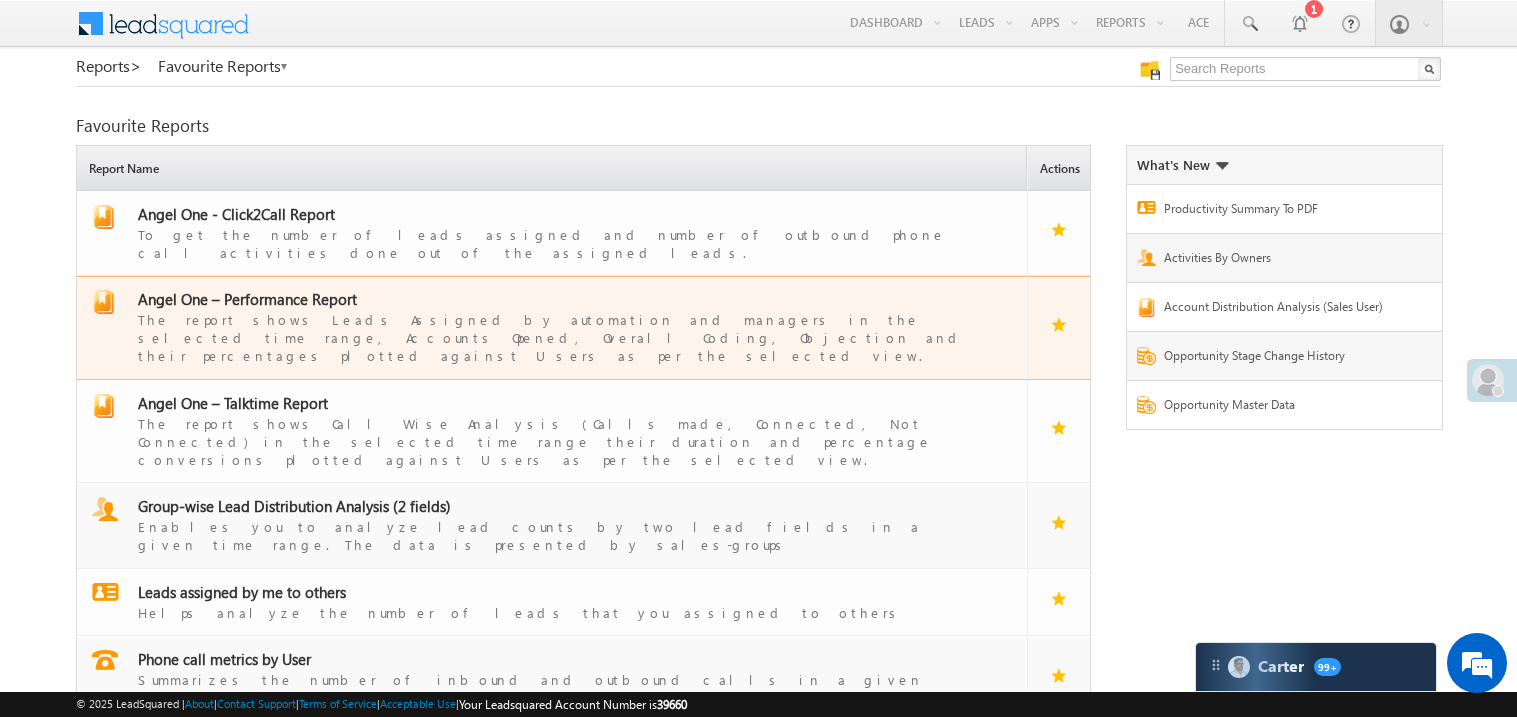 click on "Angel One – Performance Report" at bounding box center (247, 299) 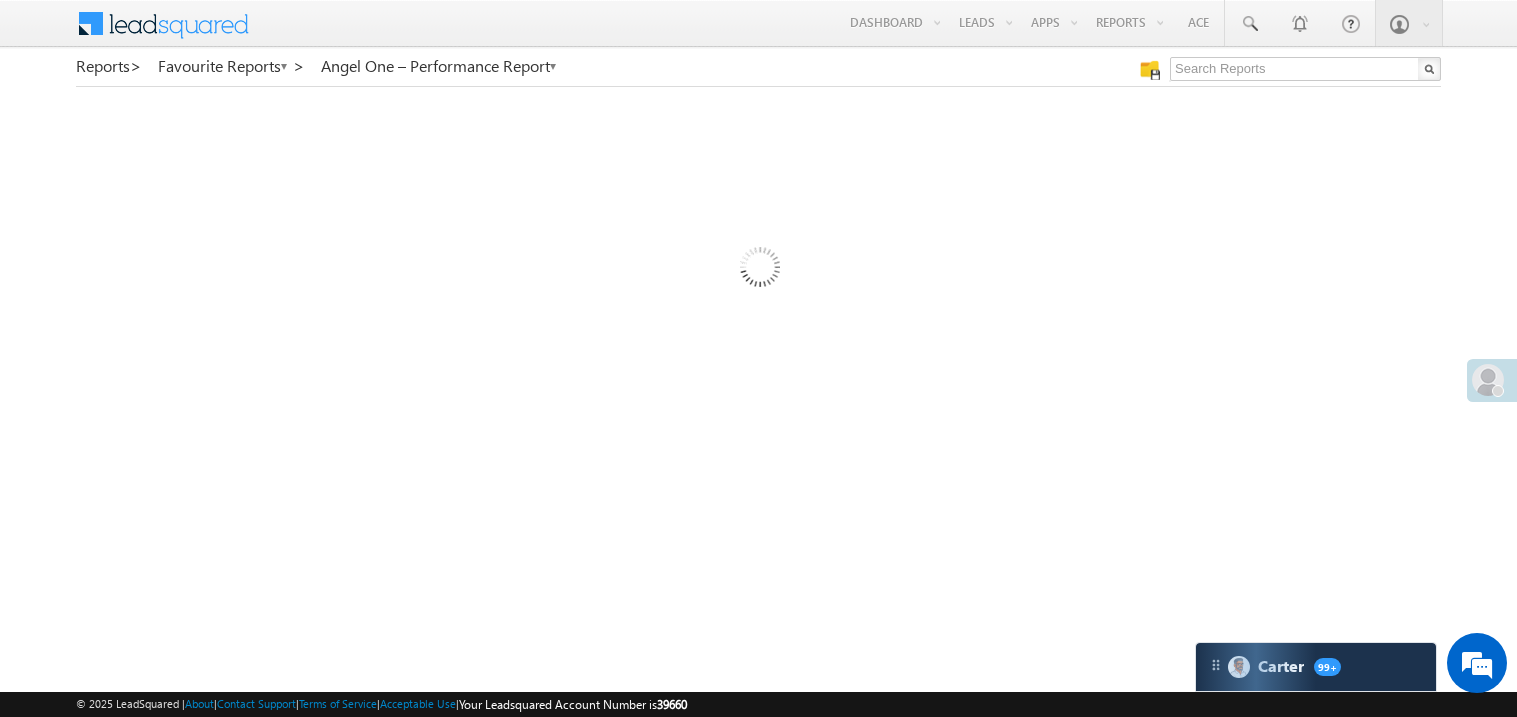scroll, scrollTop: 0, scrollLeft: 0, axis: both 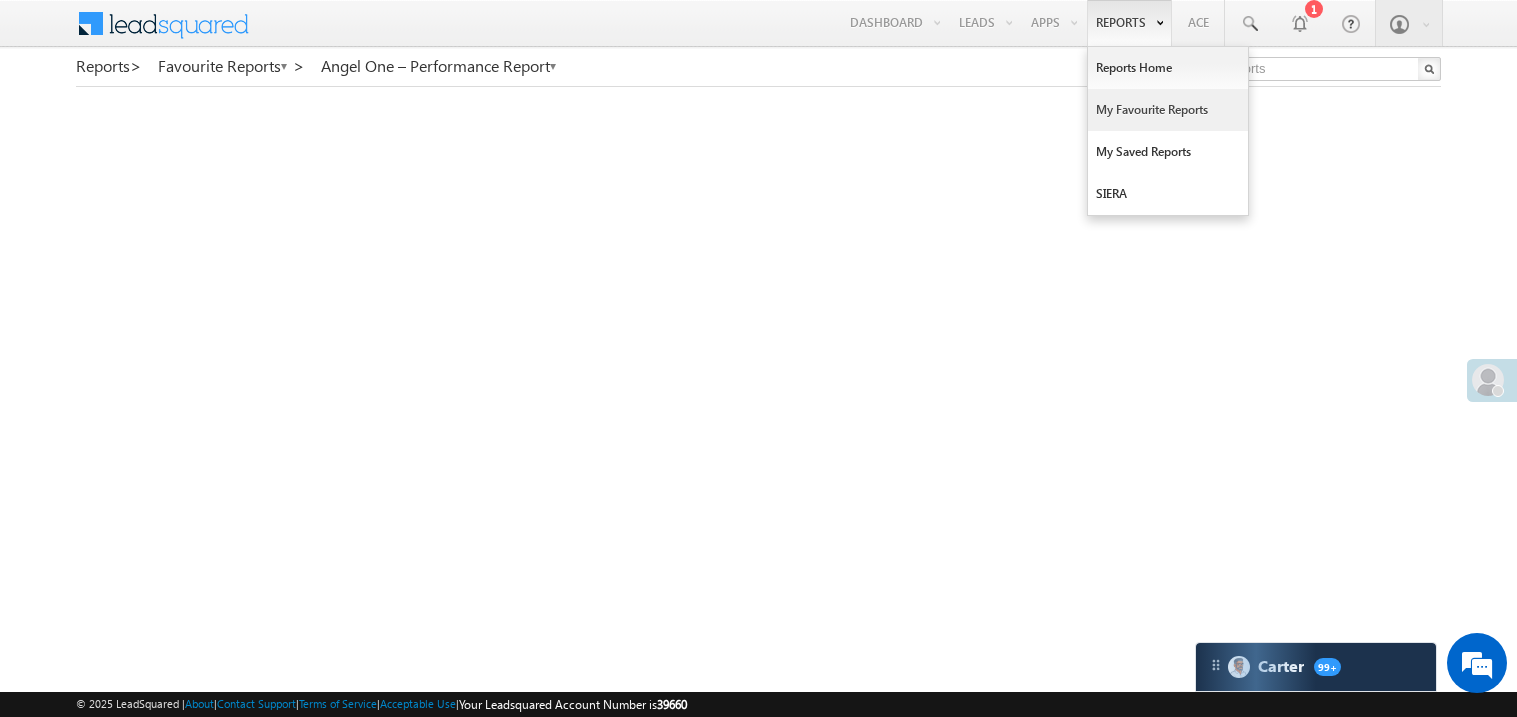 click on "My Favourite Reports" at bounding box center [1168, 110] 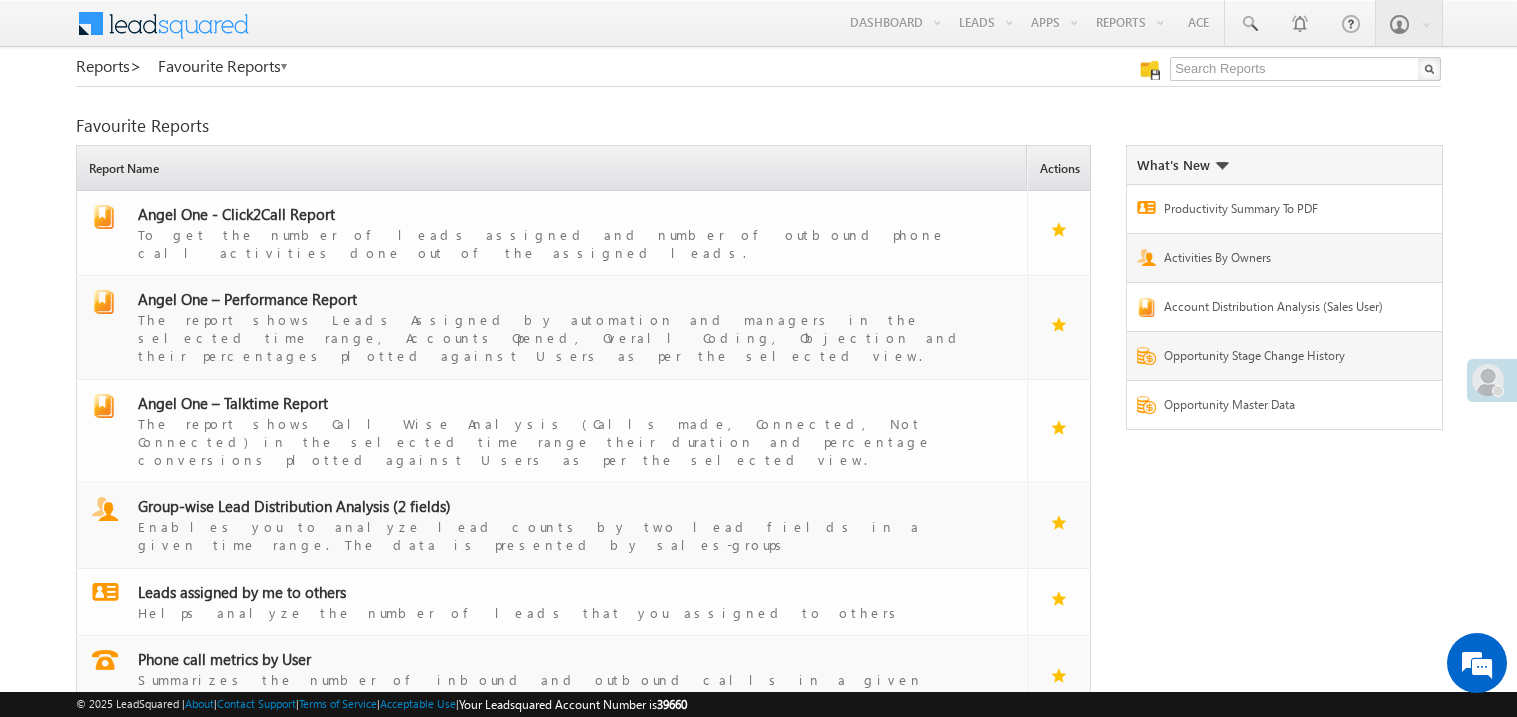 scroll, scrollTop: 0, scrollLeft: 0, axis: both 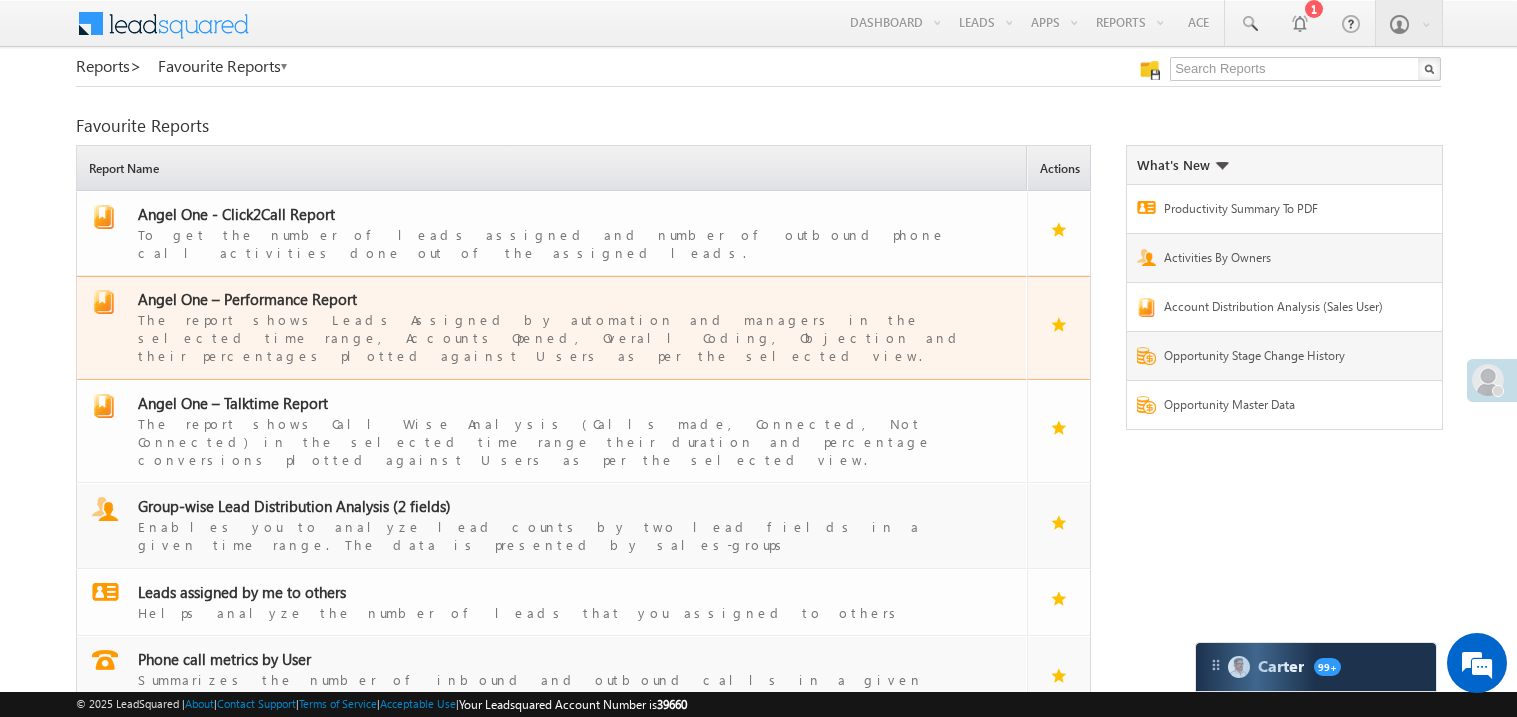 click on "Angel One – Performance Report" at bounding box center (247, 299) 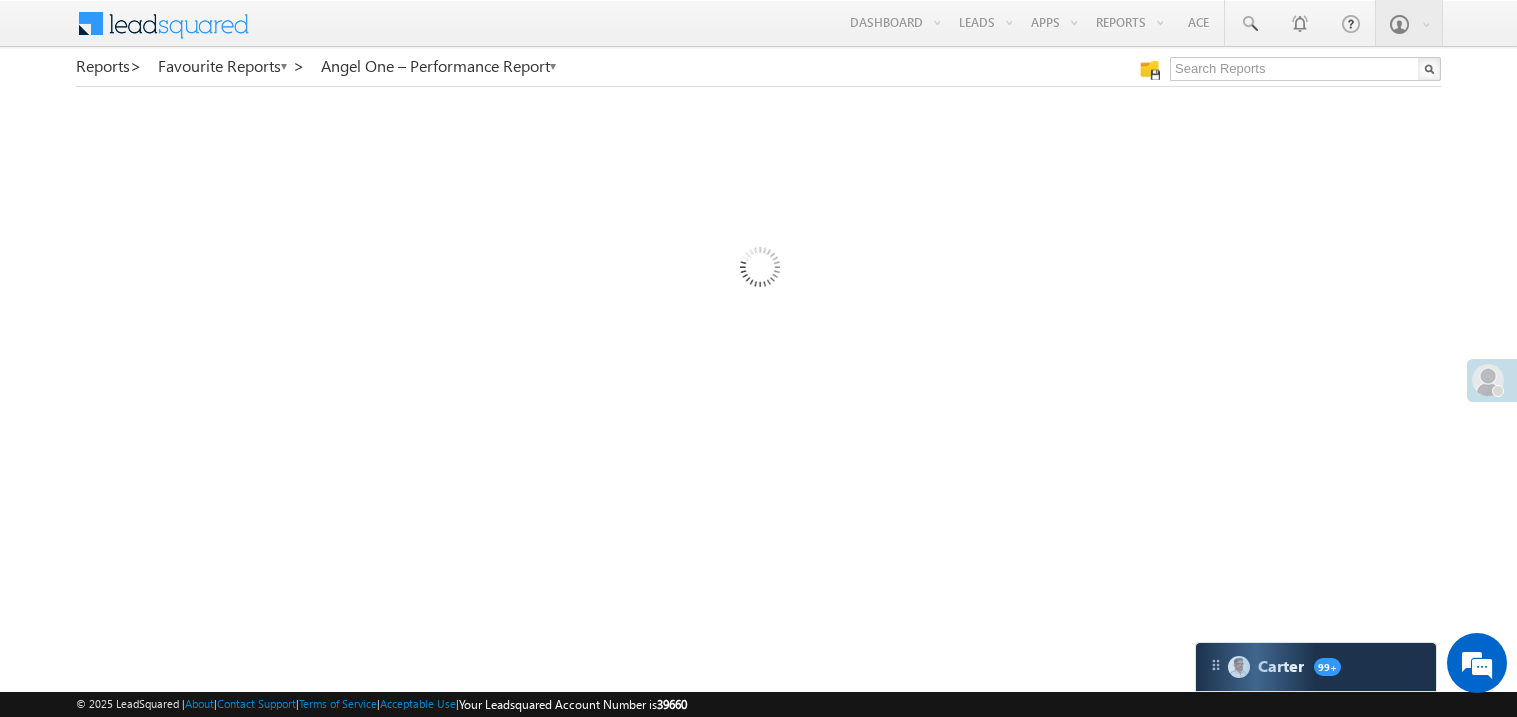 scroll, scrollTop: 0, scrollLeft: 0, axis: both 